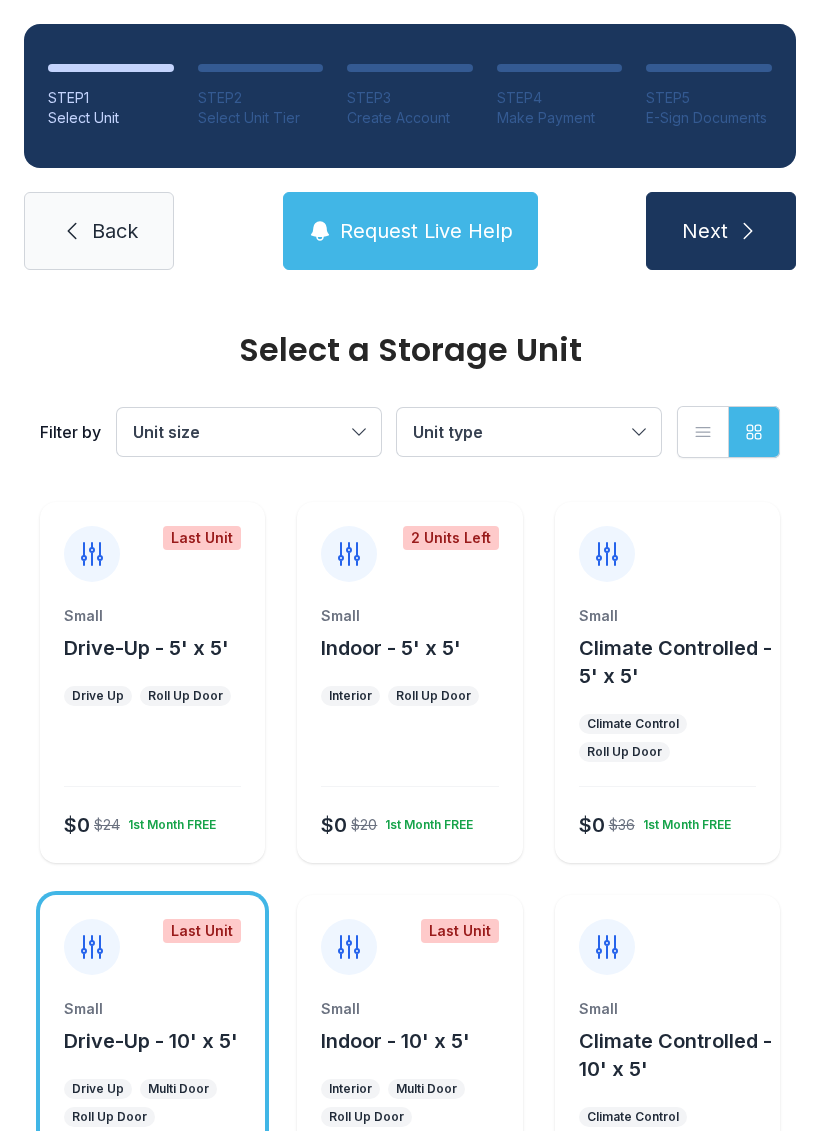 scroll, scrollTop: 0, scrollLeft: 0, axis: both 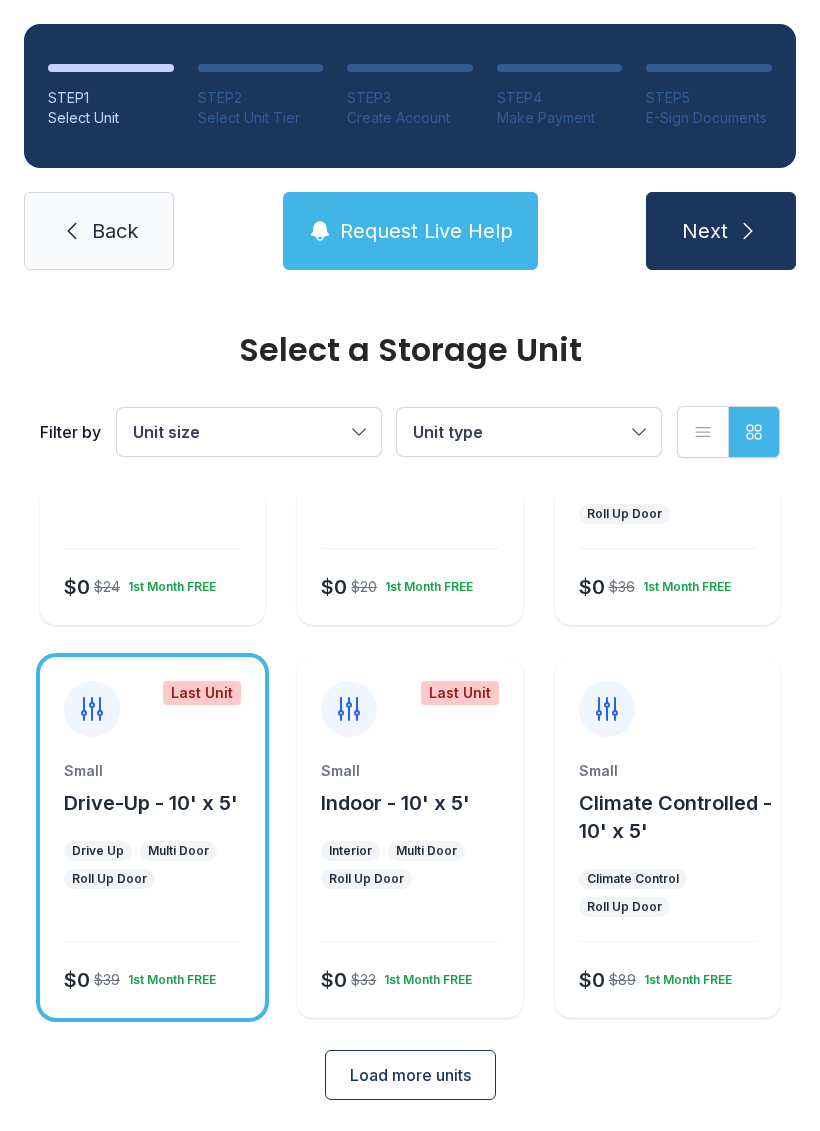 click 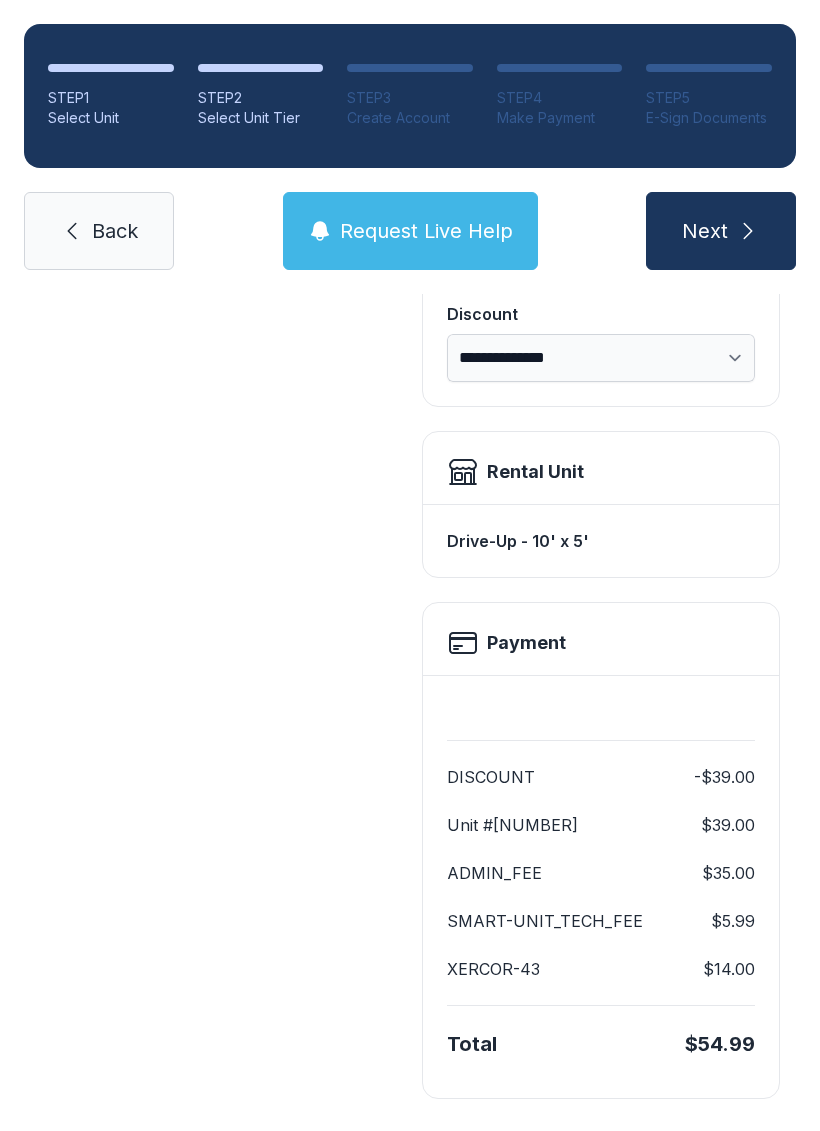 scroll, scrollTop: 409, scrollLeft: 0, axis: vertical 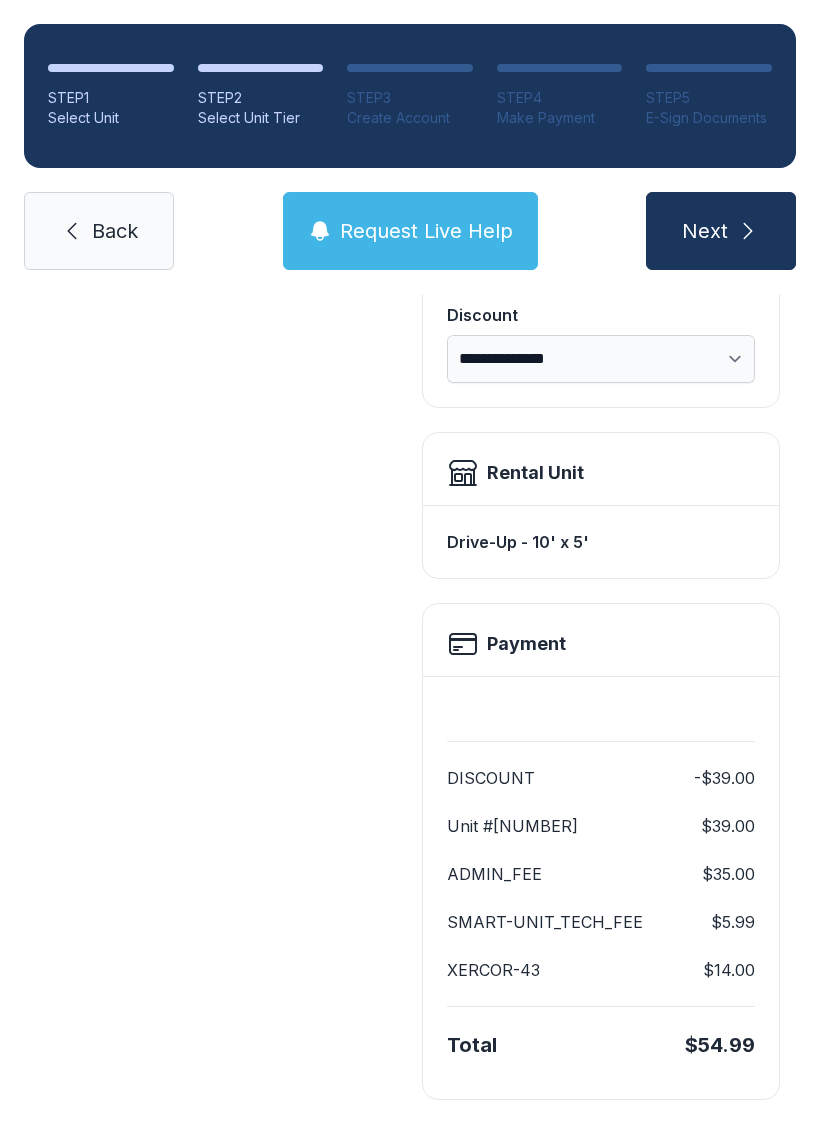 click on "Next" at bounding box center (721, 231) 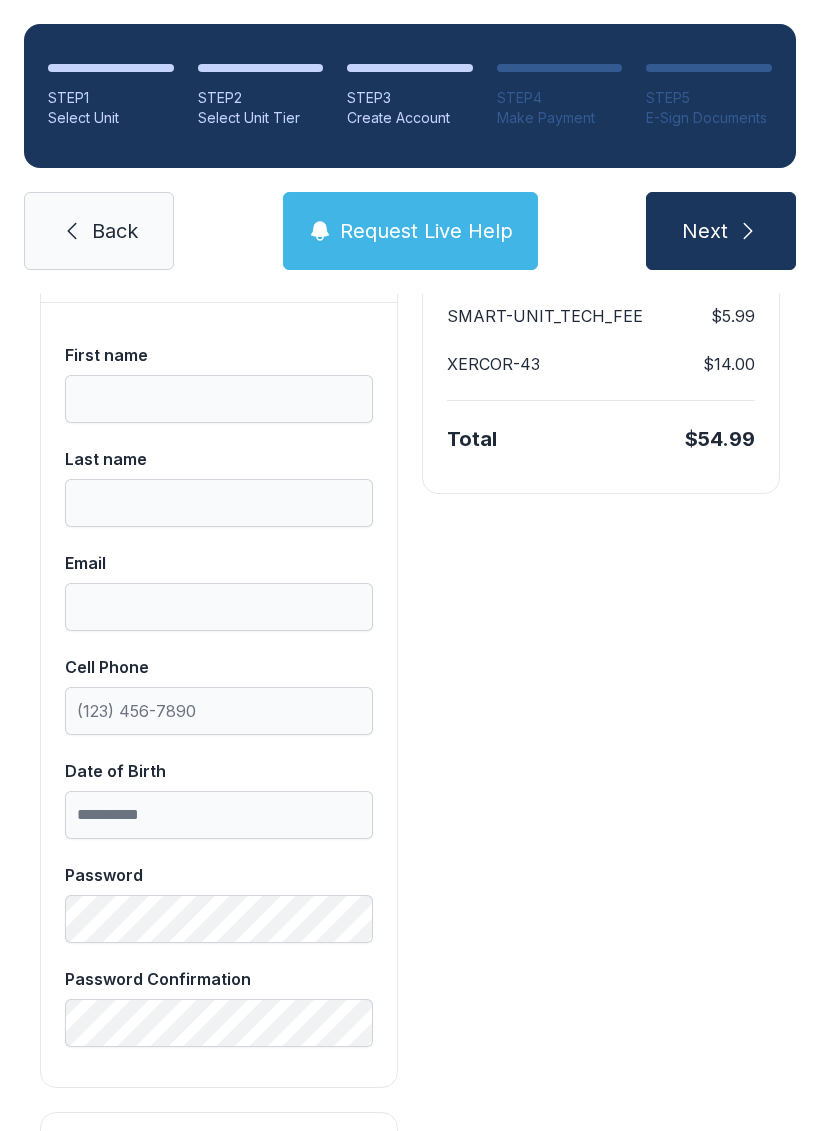 scroll, scrollTop: 0, scrollLeft: 0, axis: both 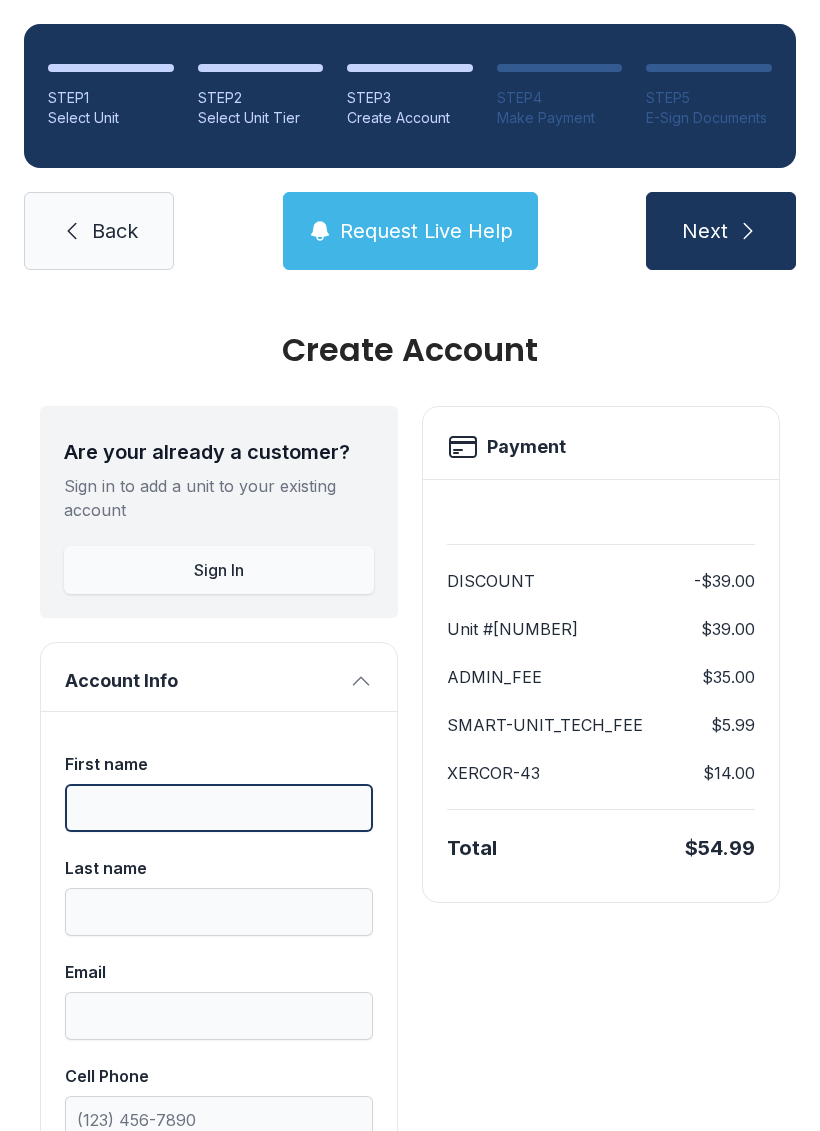 click on "First name" at bounding box center (219, 808) 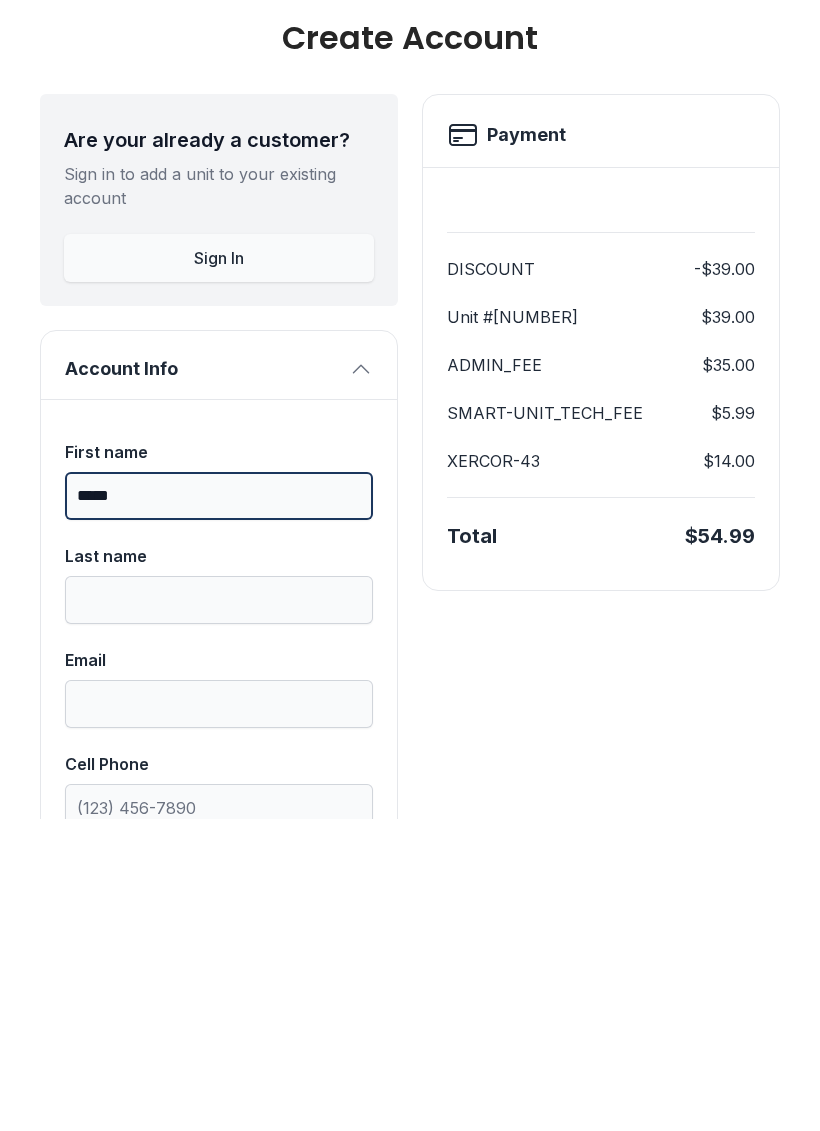 type on "*****" 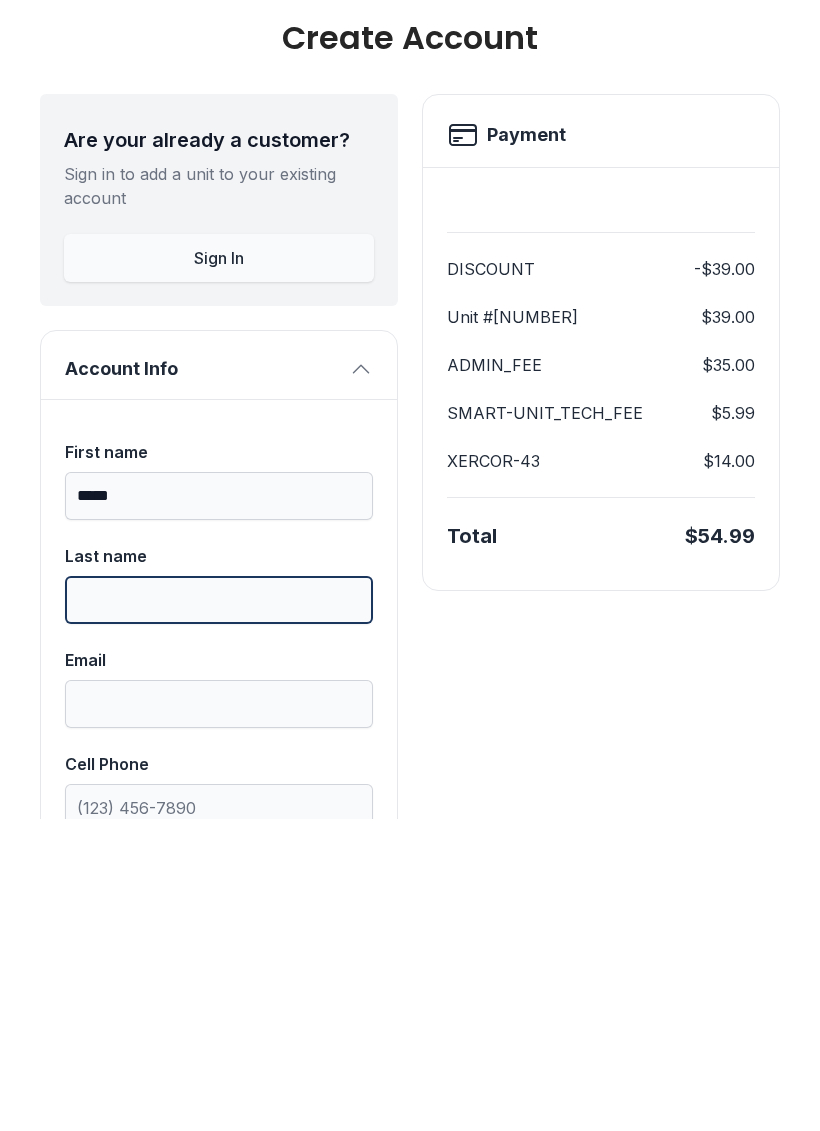 click on "Last name" at bounding box center (219, 912) 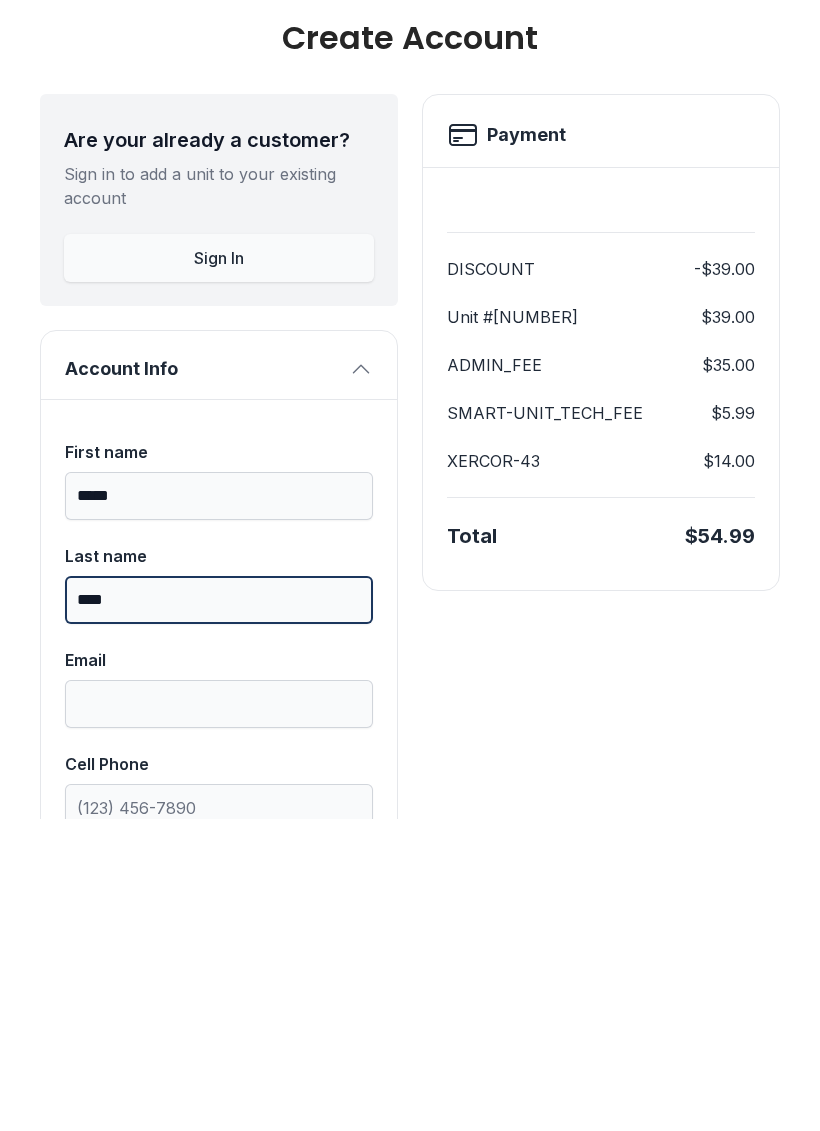 type on "****" 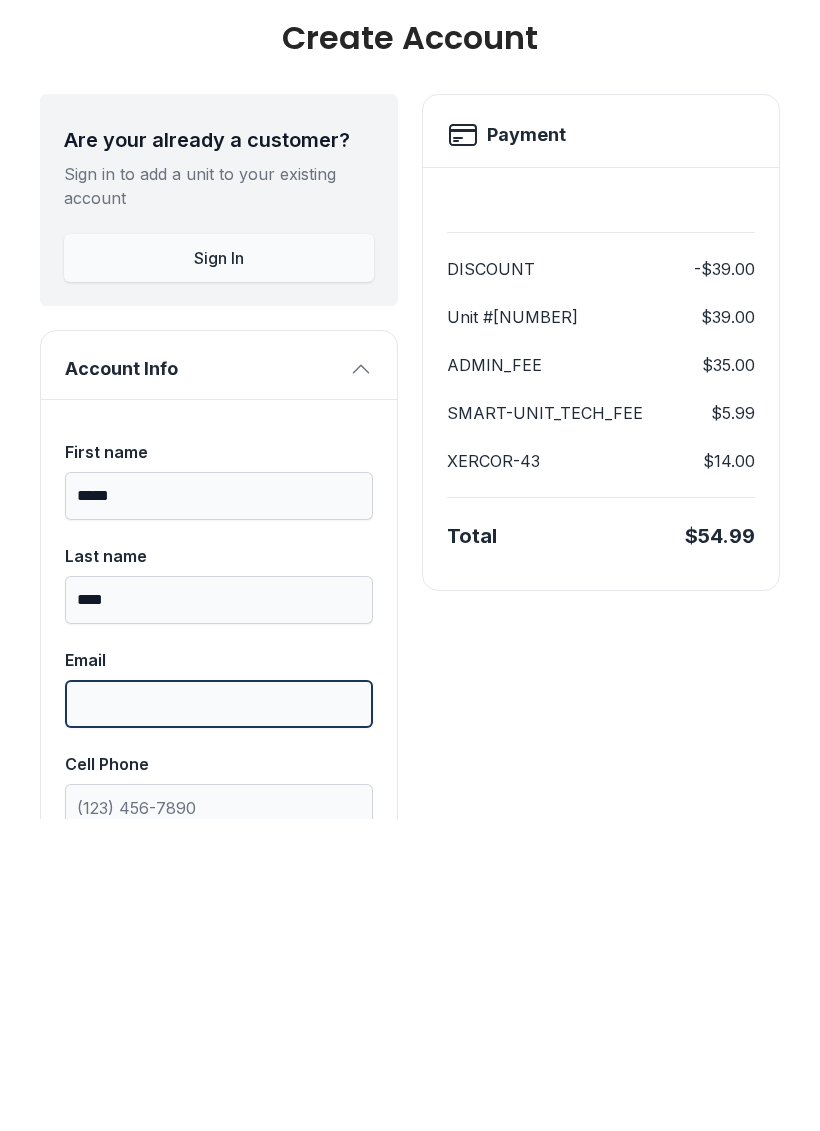 click on "Email" at bounding box center (219, 1016) 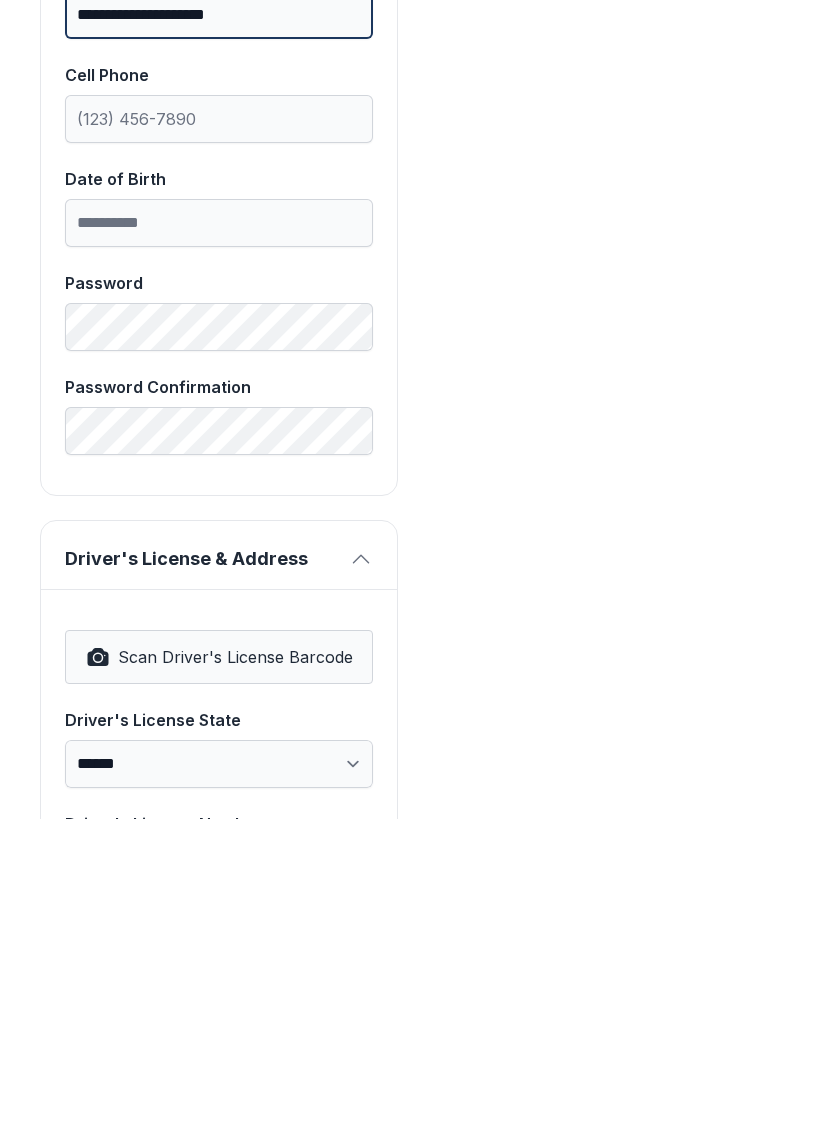 scroll, scrollTop: 691, scrollLeft: 0, axis: vertical 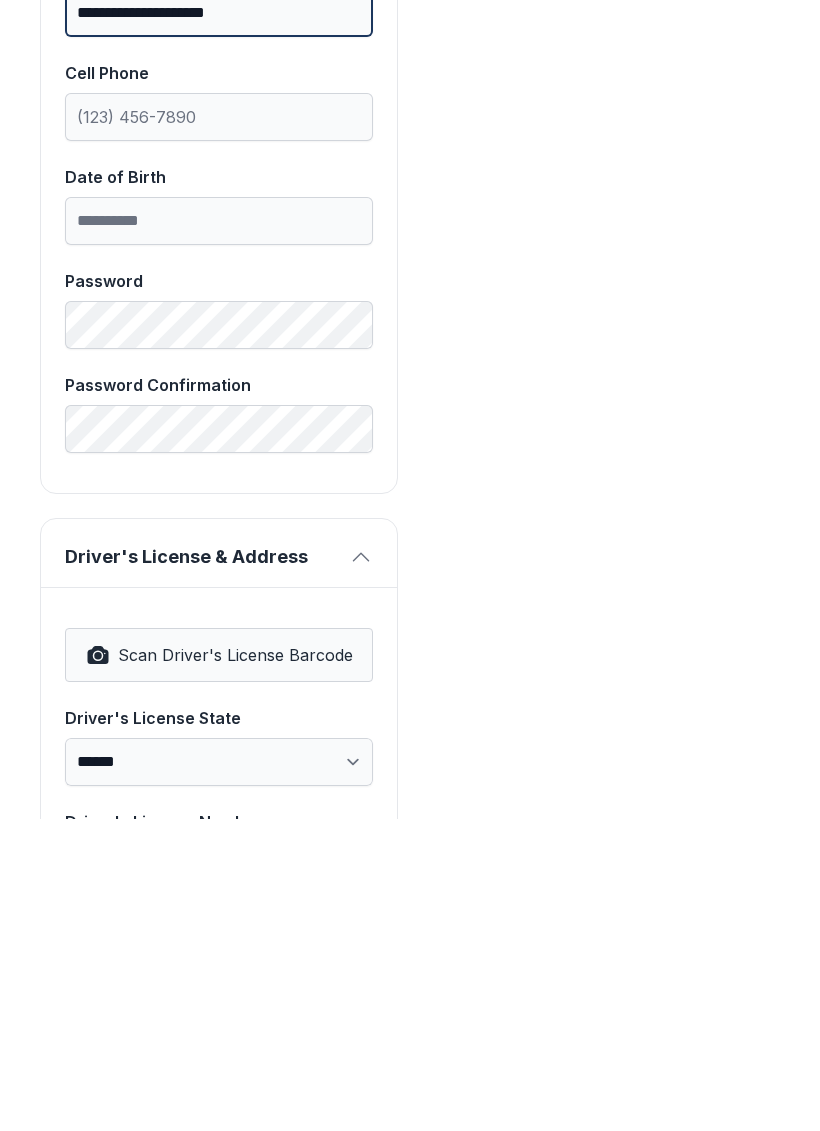 type on "**********" 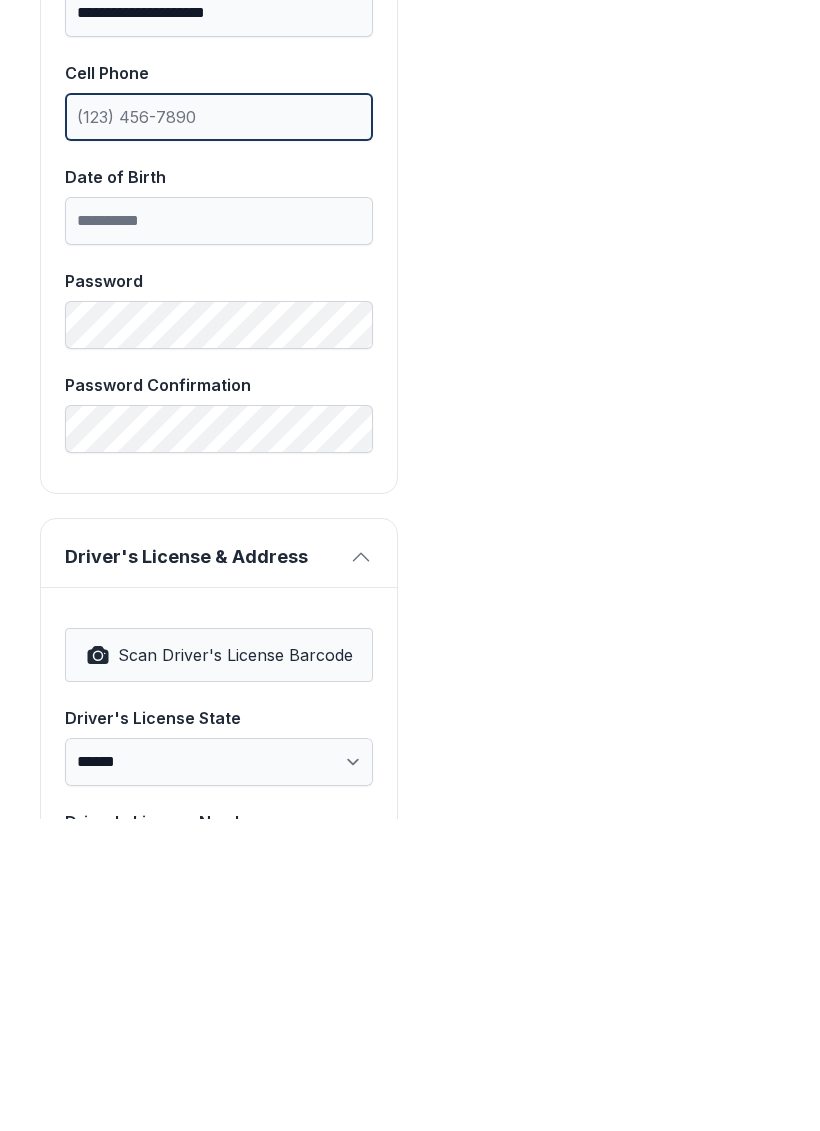 click on "Cell Phone" at bounding box center (219, 429) 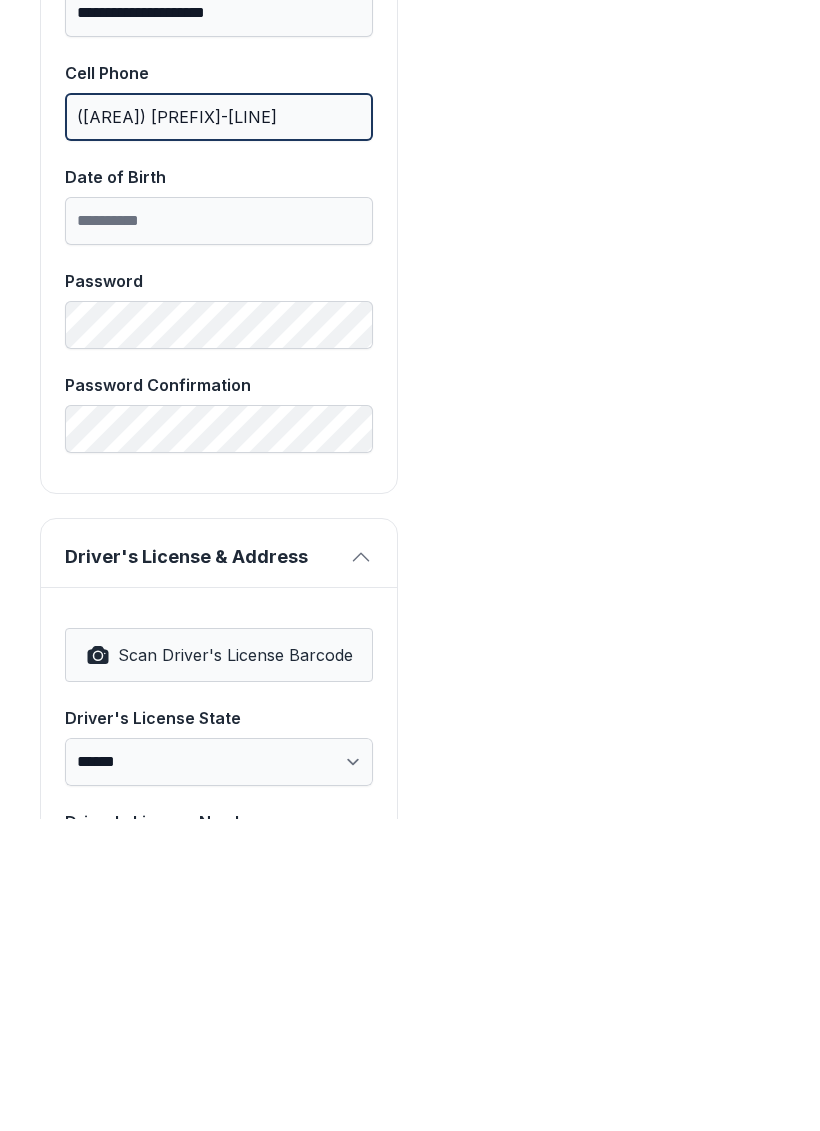 type on "([AREA]) [PREFIX]-[LINE]" 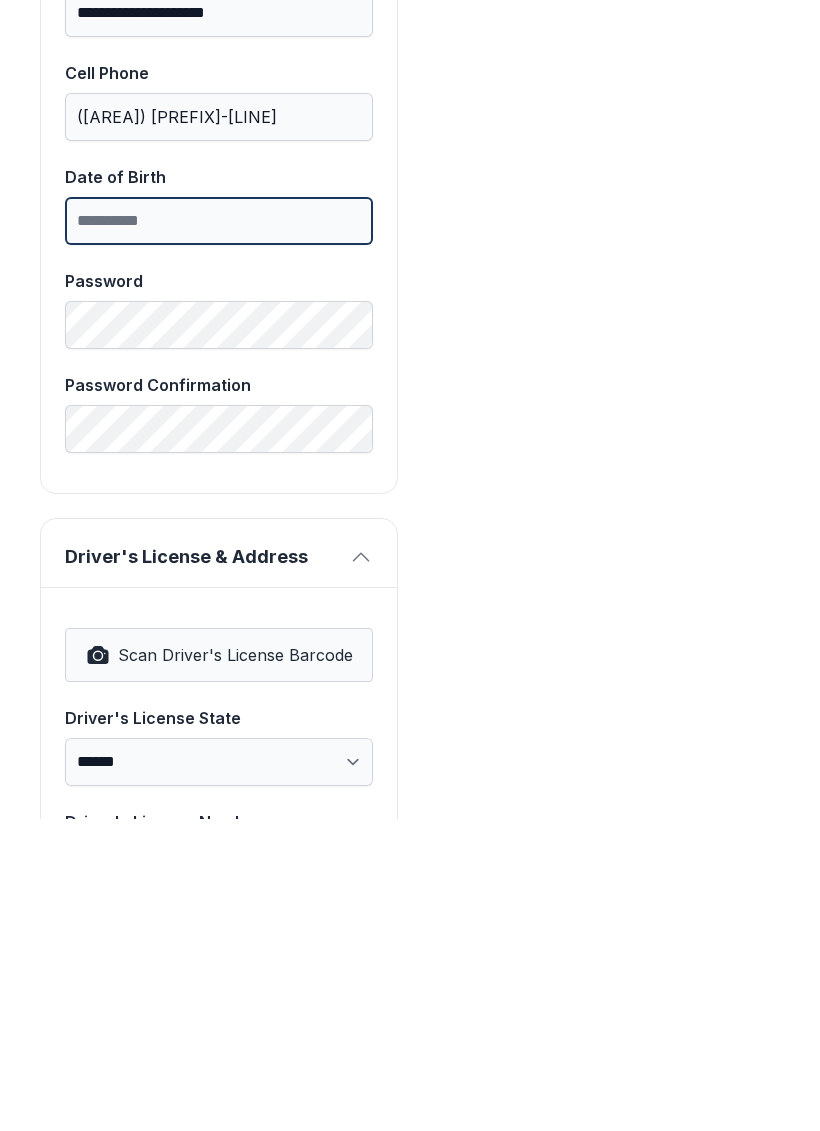 click on "Date of Birth" at bounding box center [219, 533] 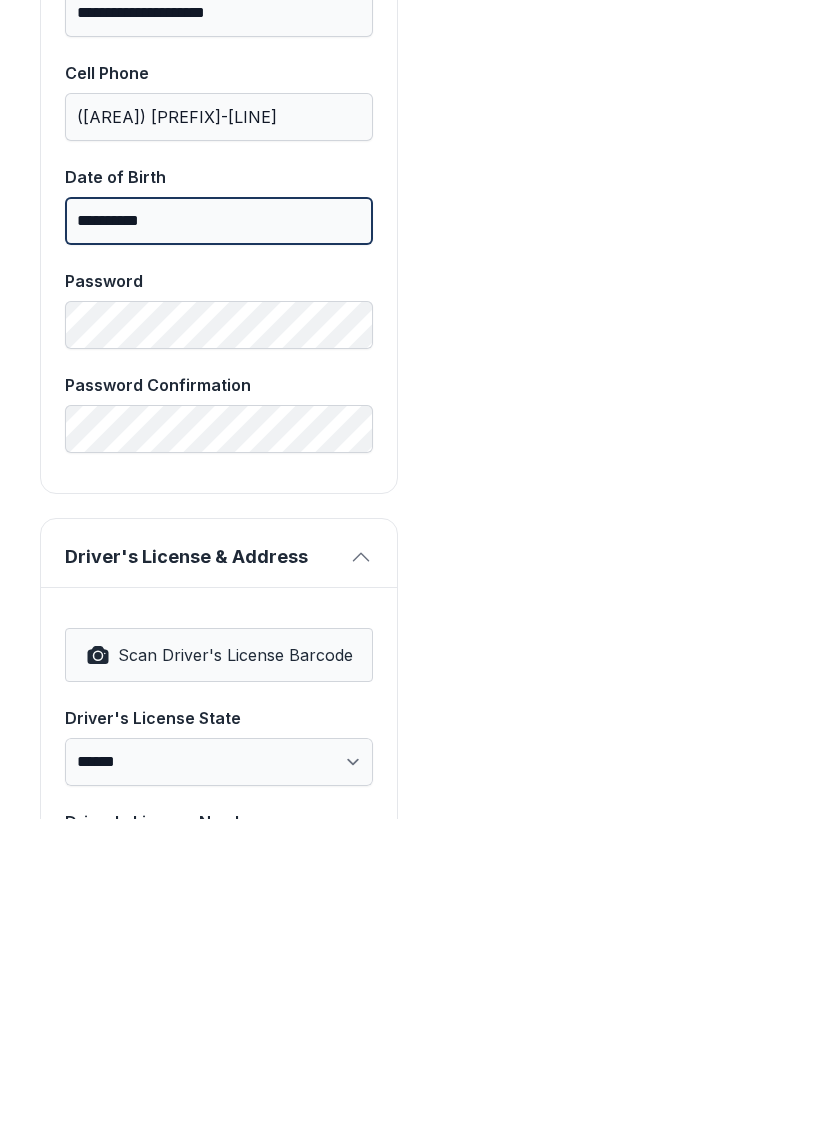 type on "**********" 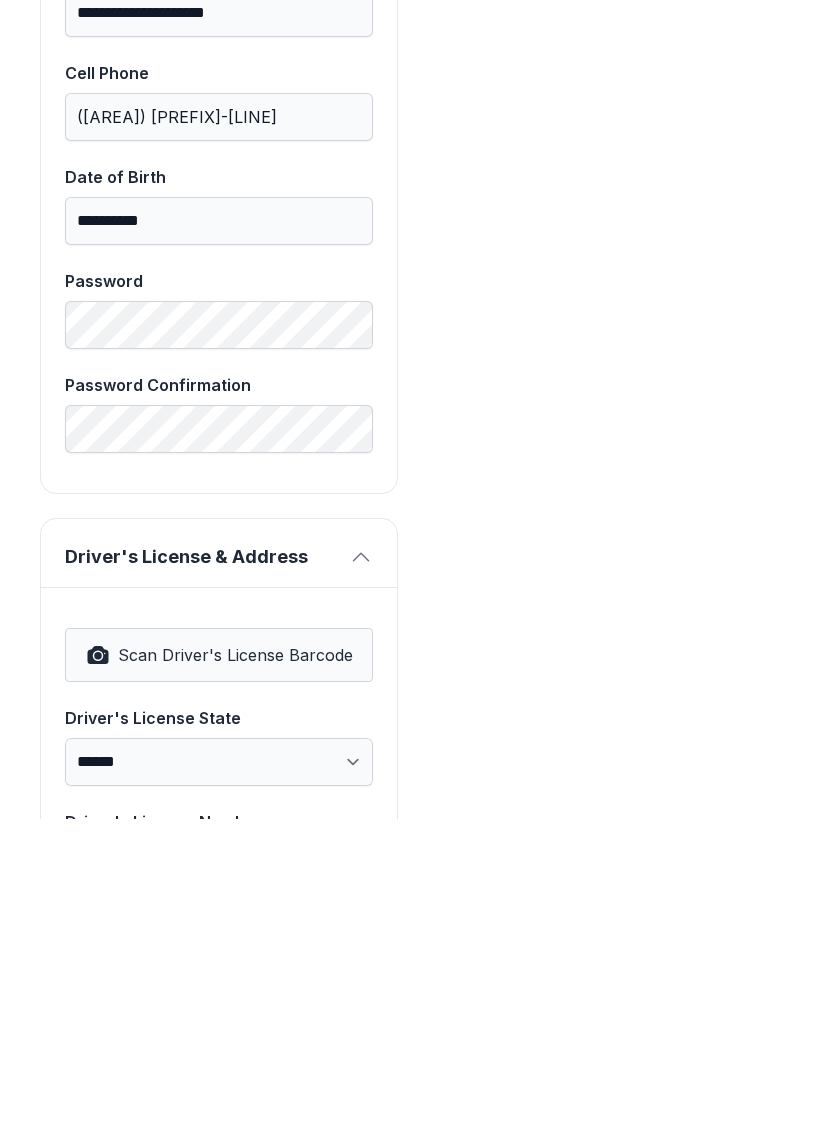 click on "Scan Driver's License Barcode" at bounding box center (235, 967) 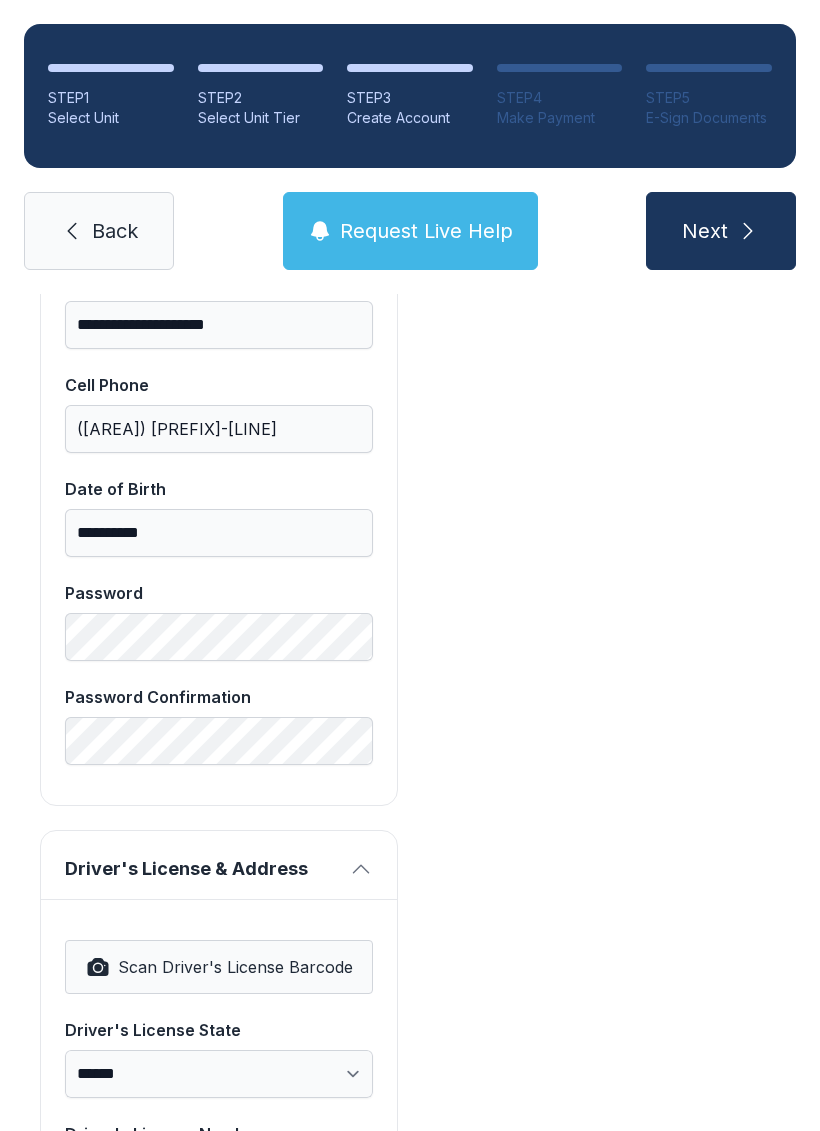 select on "**" 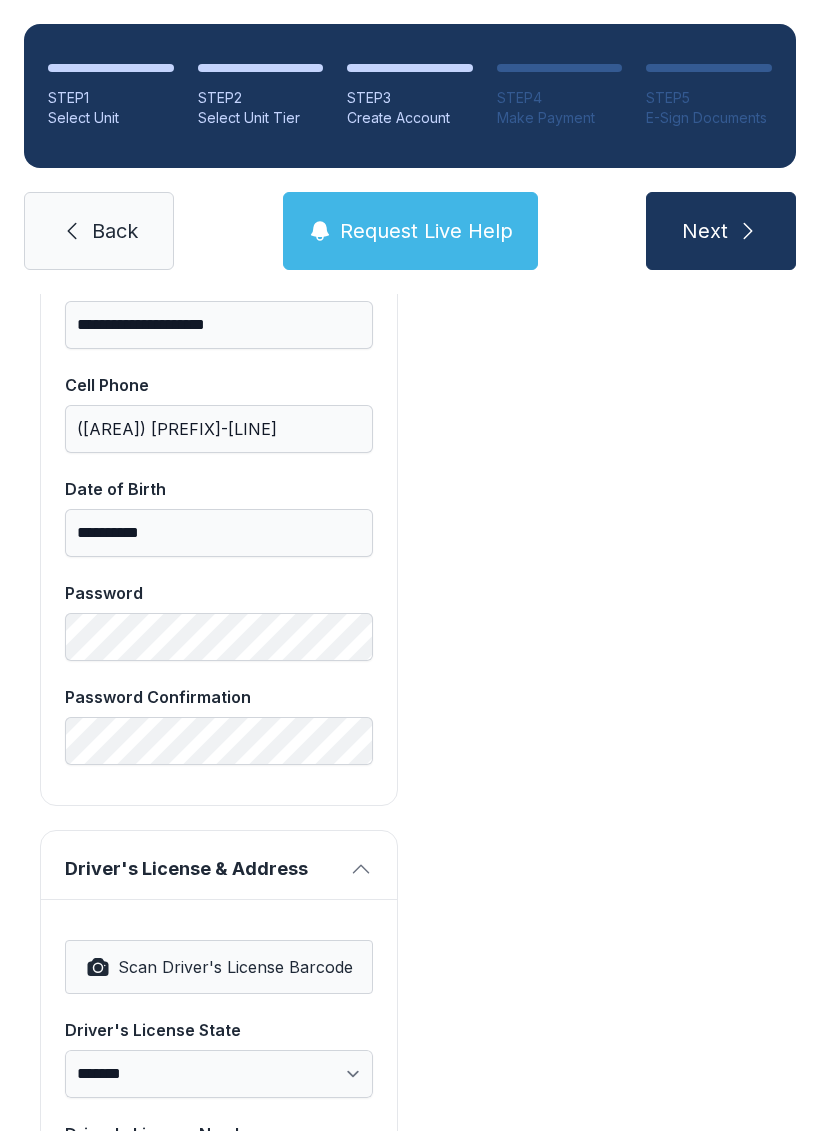type on "**********" 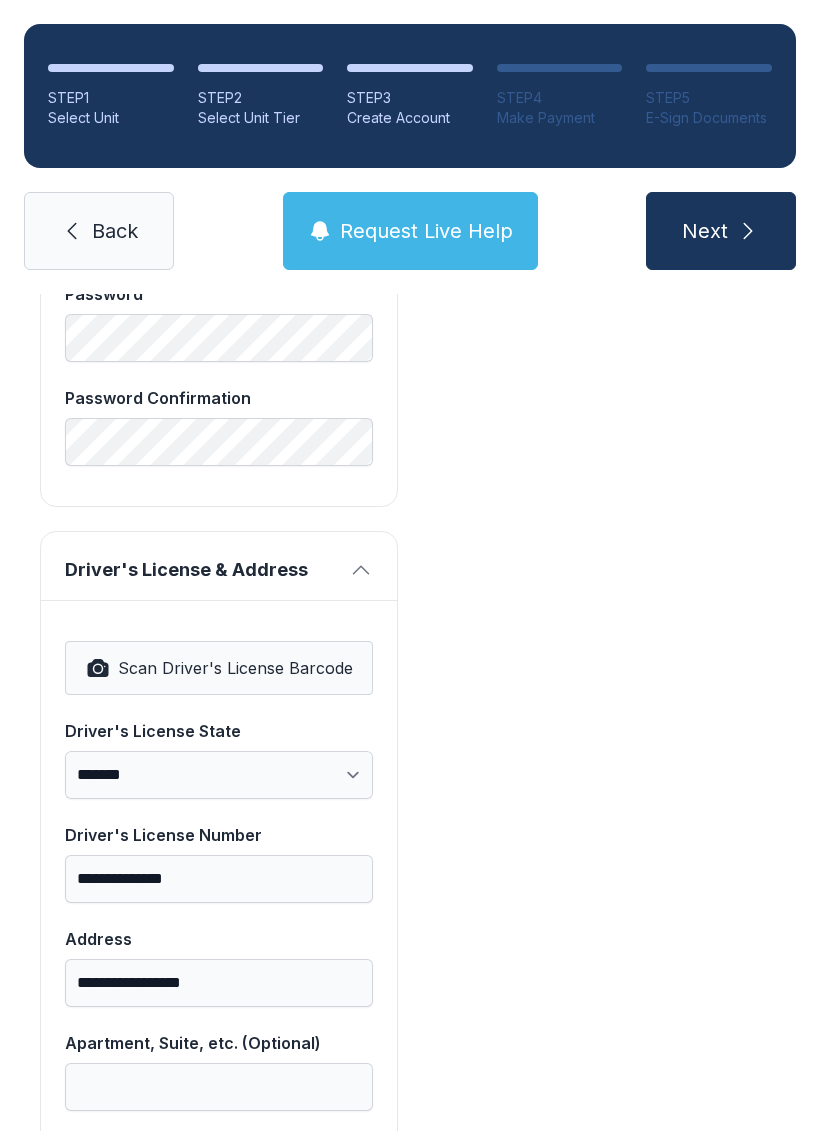 scroll, scrollTop: 993, scrollLeft: 0, axis: vertical 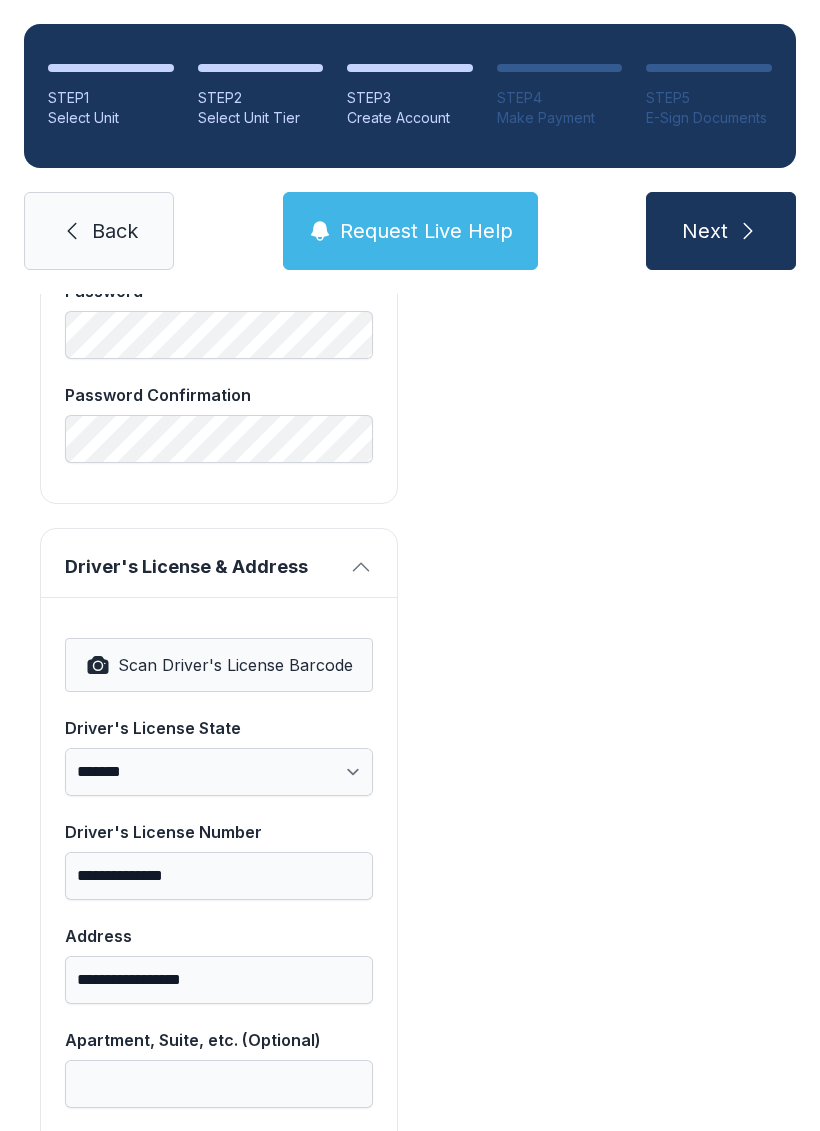 click on "Scan Driver's License Barcode" at bounding box center [235, 665] 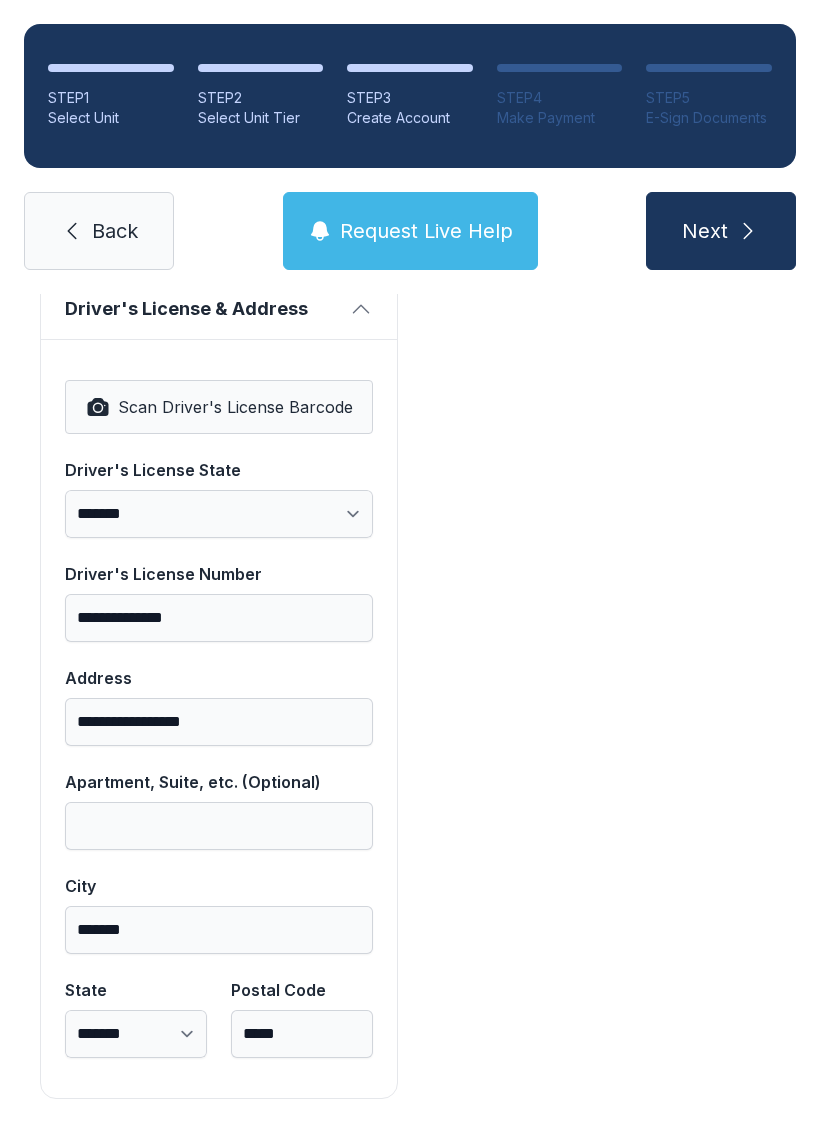 scroll, scrollTop: 1250, scrollLeft: 0, axis: vertical 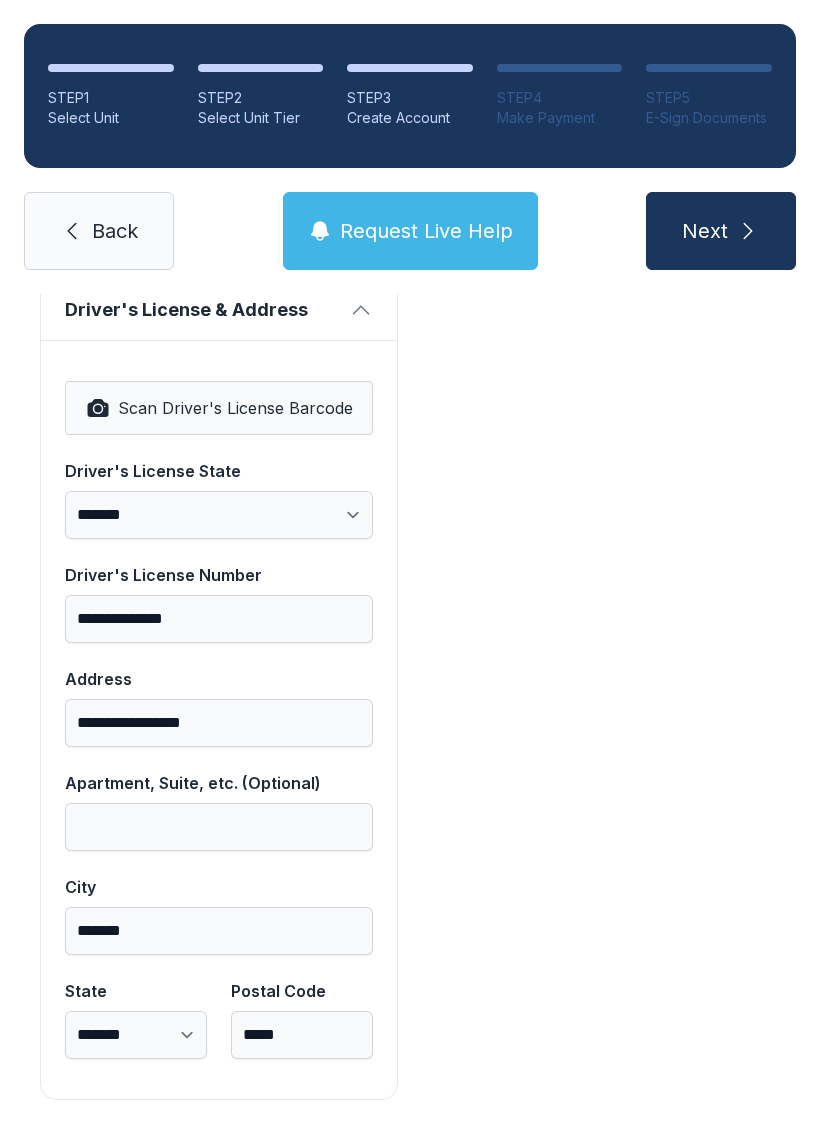 click 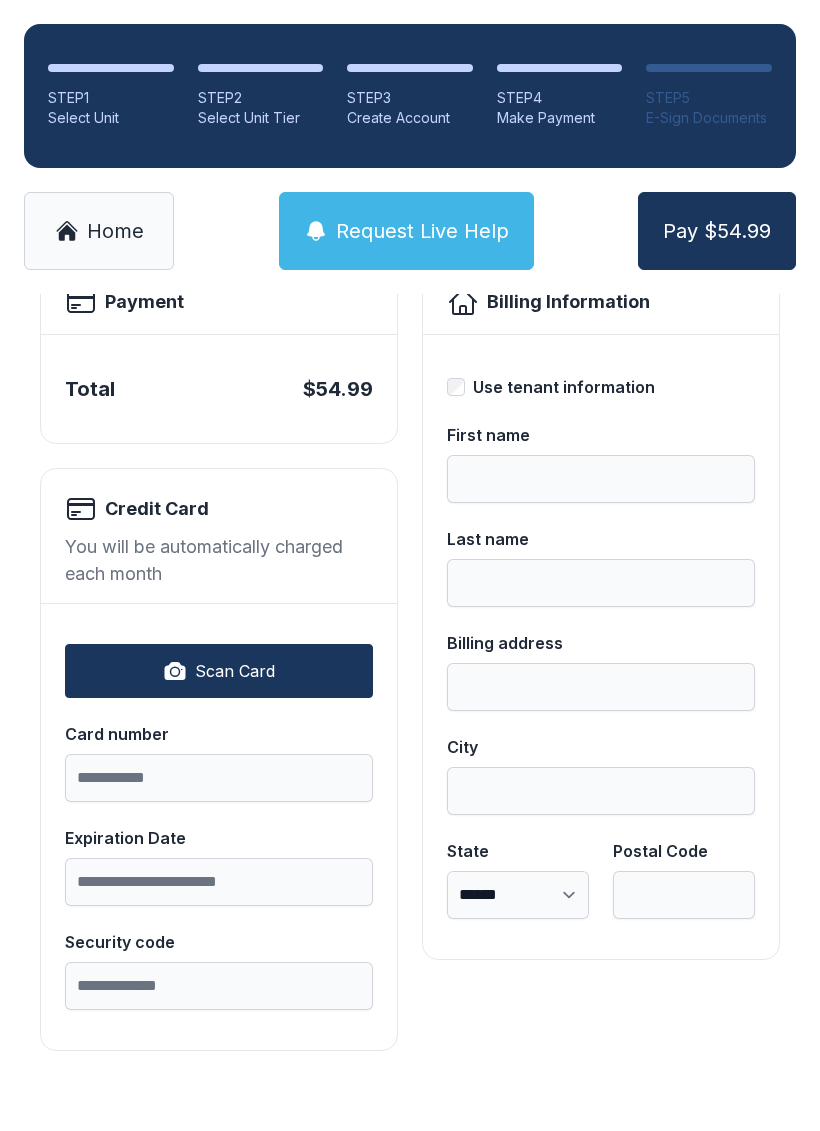 scroll, scrollTop: 0, scrollLeft: 0, axis: both 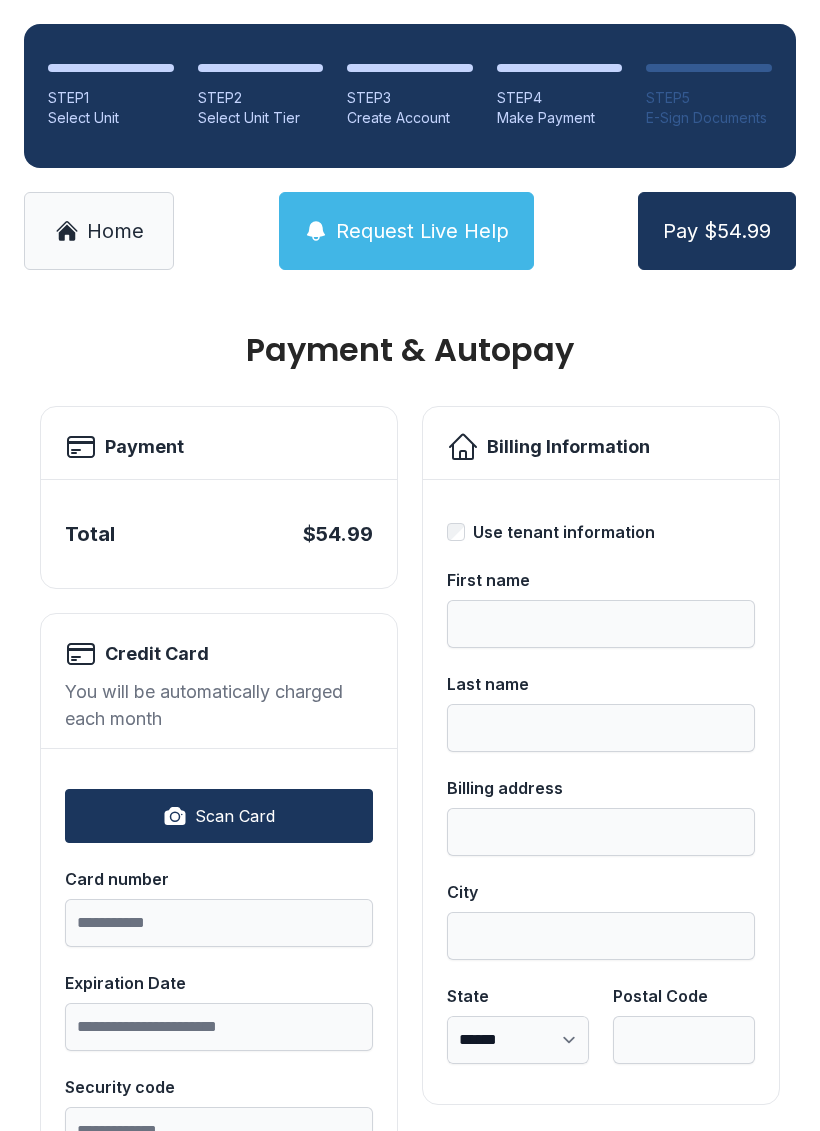 click on "Use tenant information" at bounding box center (564, 532) 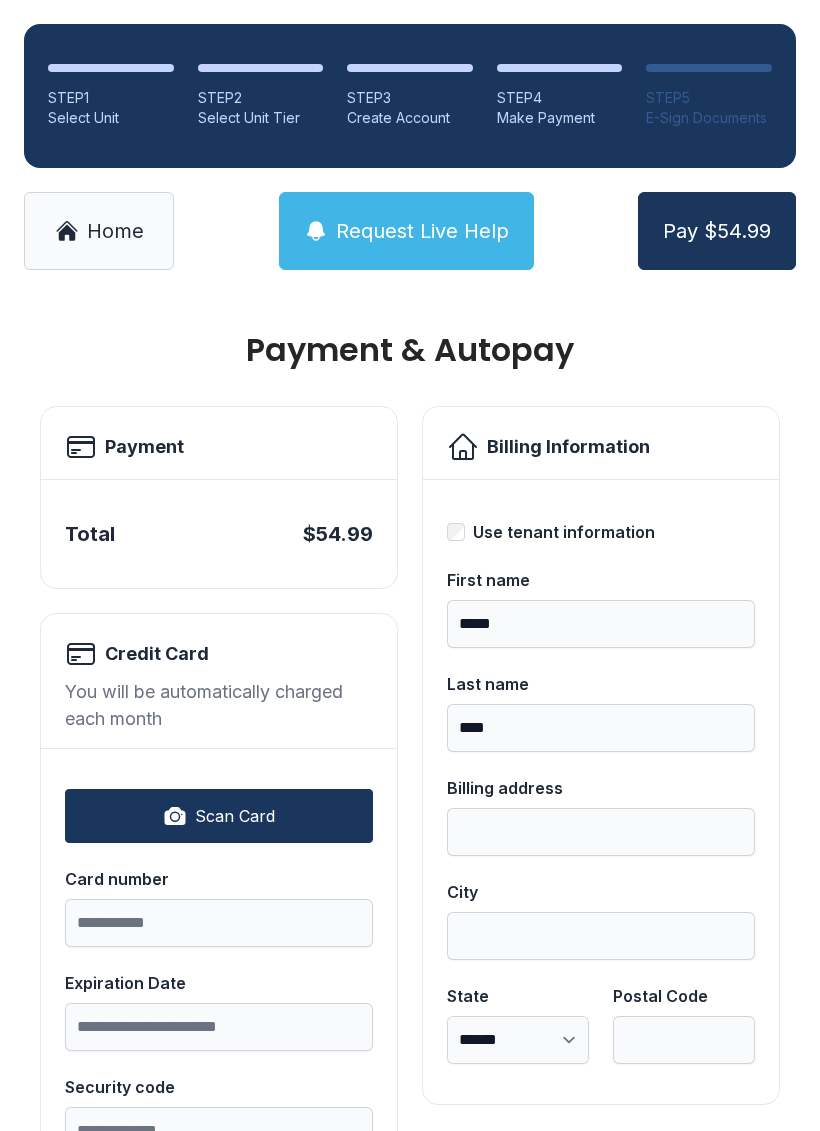 type on "**********" 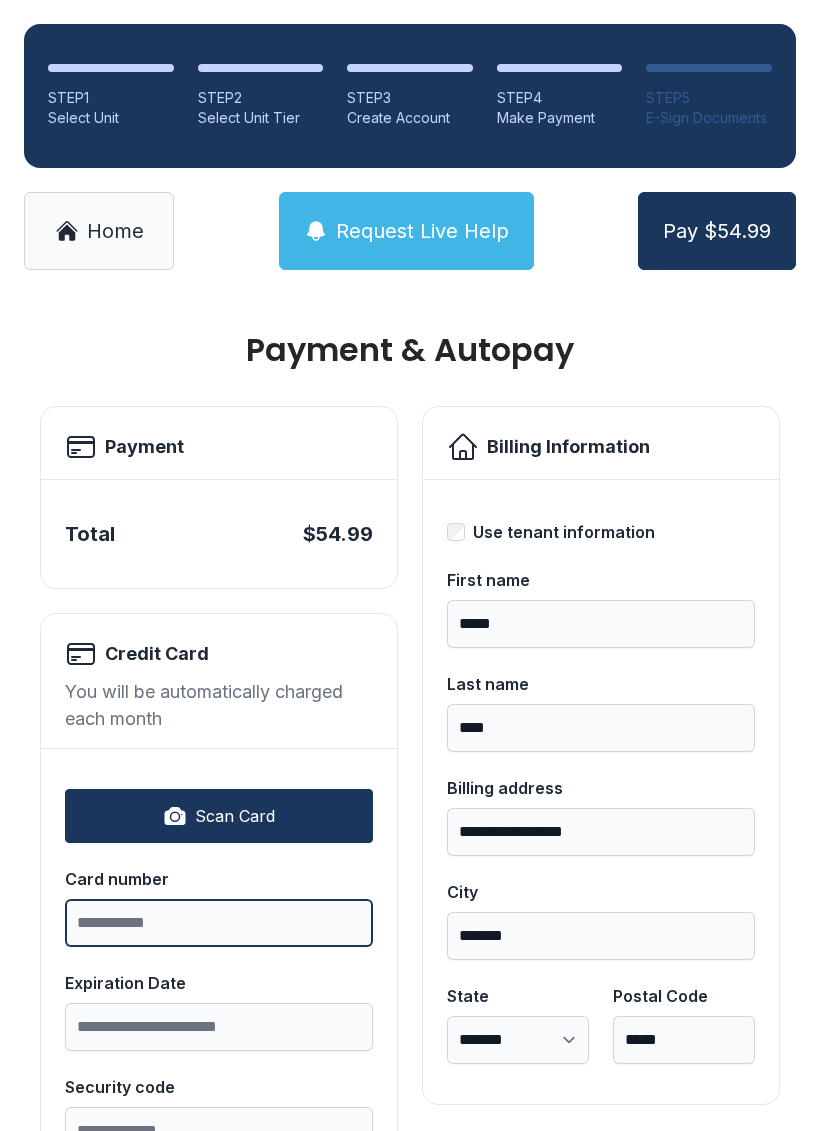 click on "Card number" at bounding box center (219, 923) 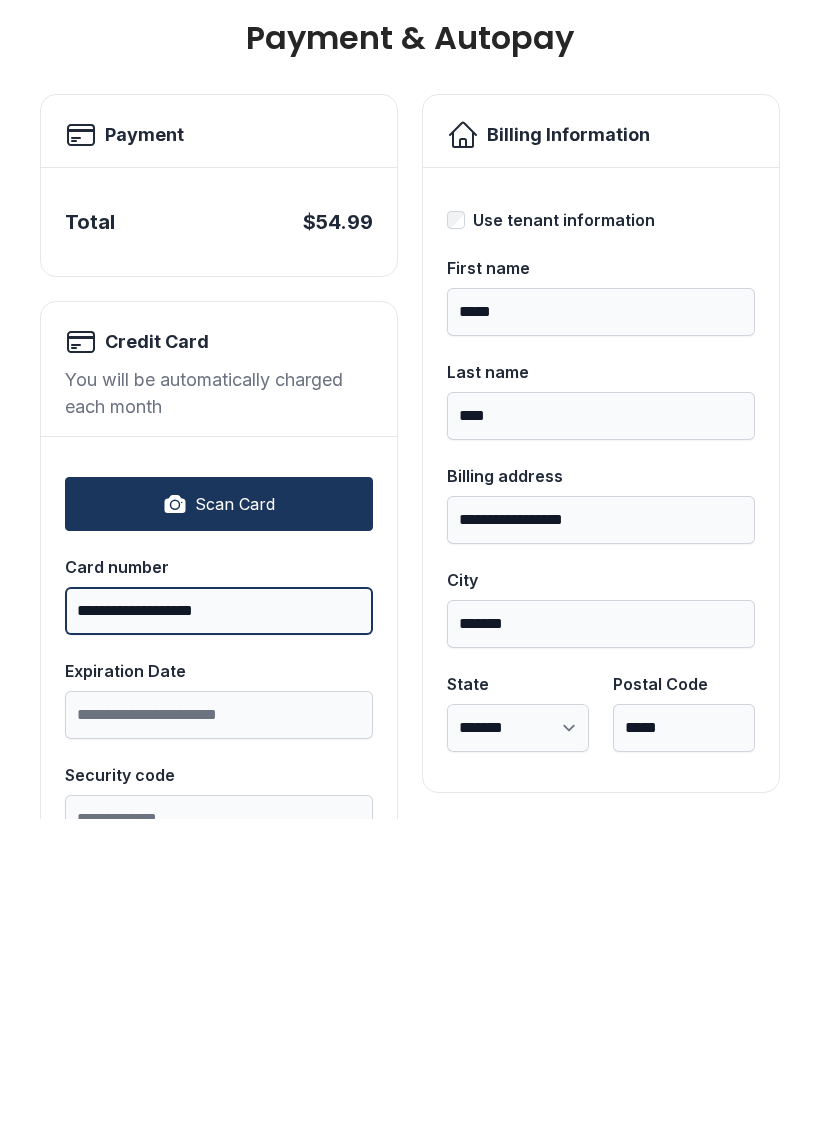 type on "**********" 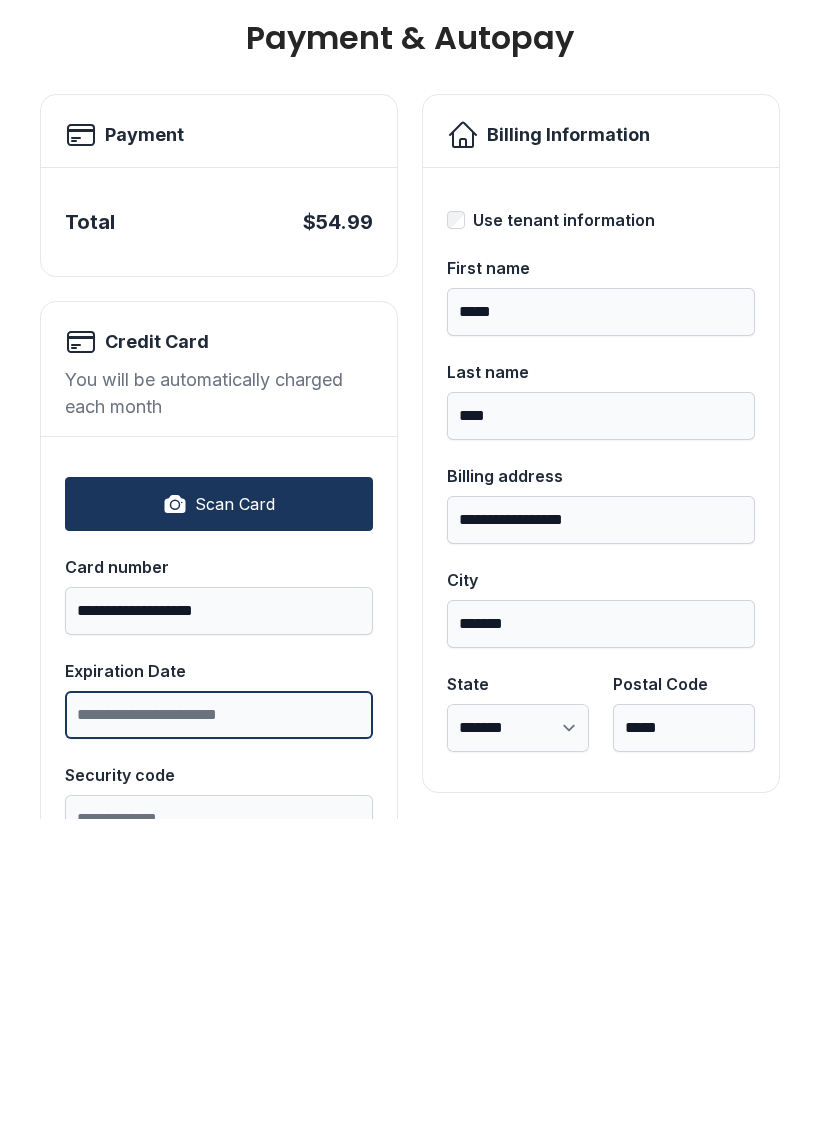 click on "Expiration Date" at bounding box center (219, 1027) 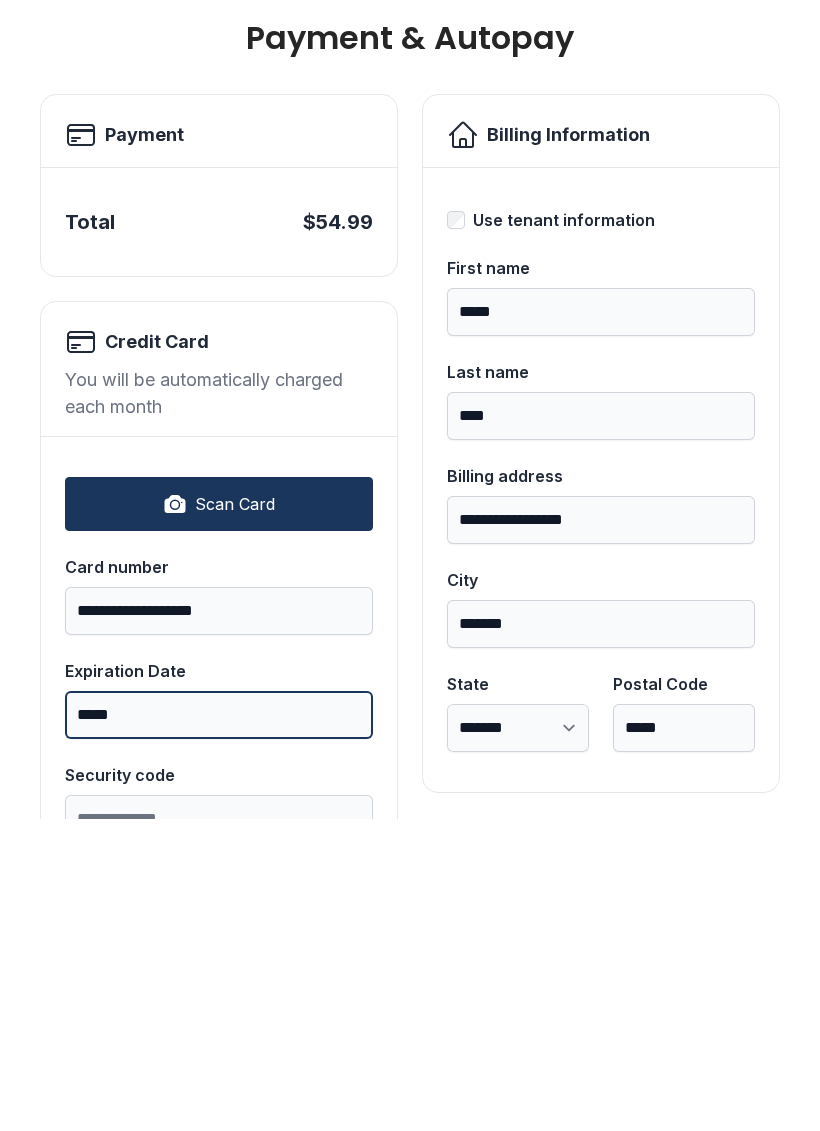 type on "*****" 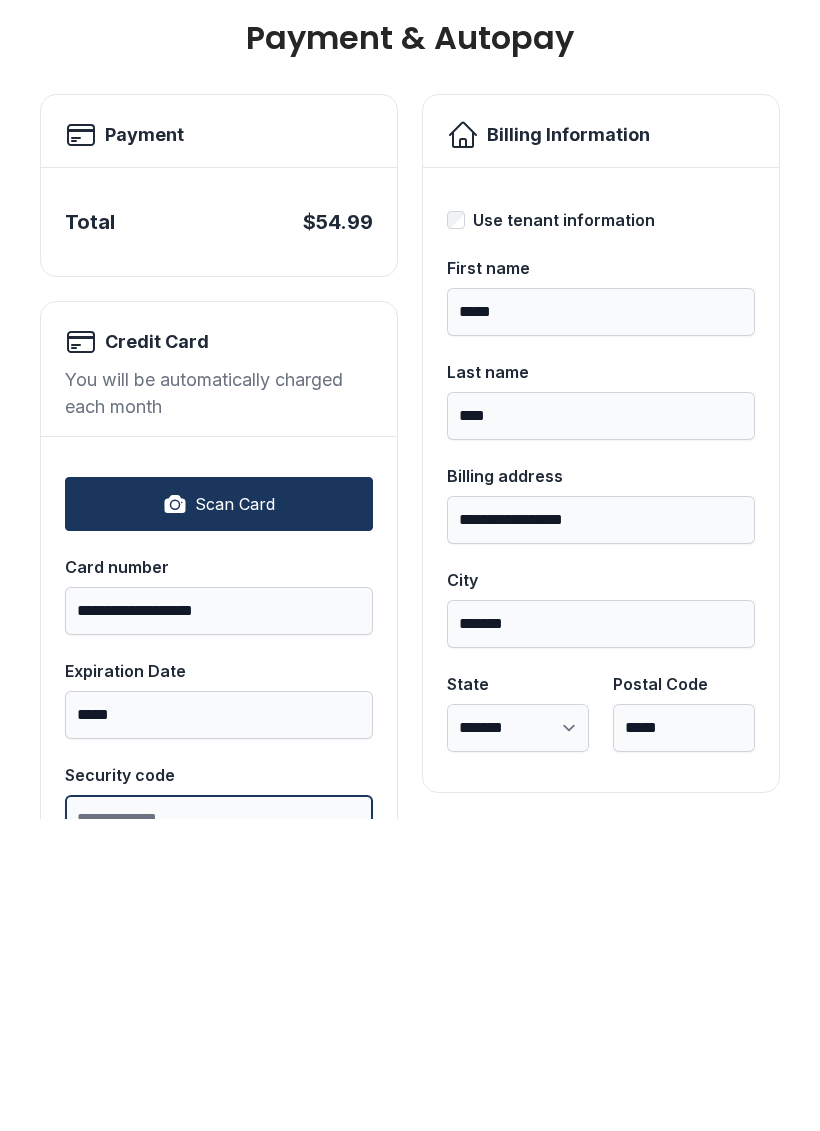 click on "Security code" at bounding box center [219, 1131] 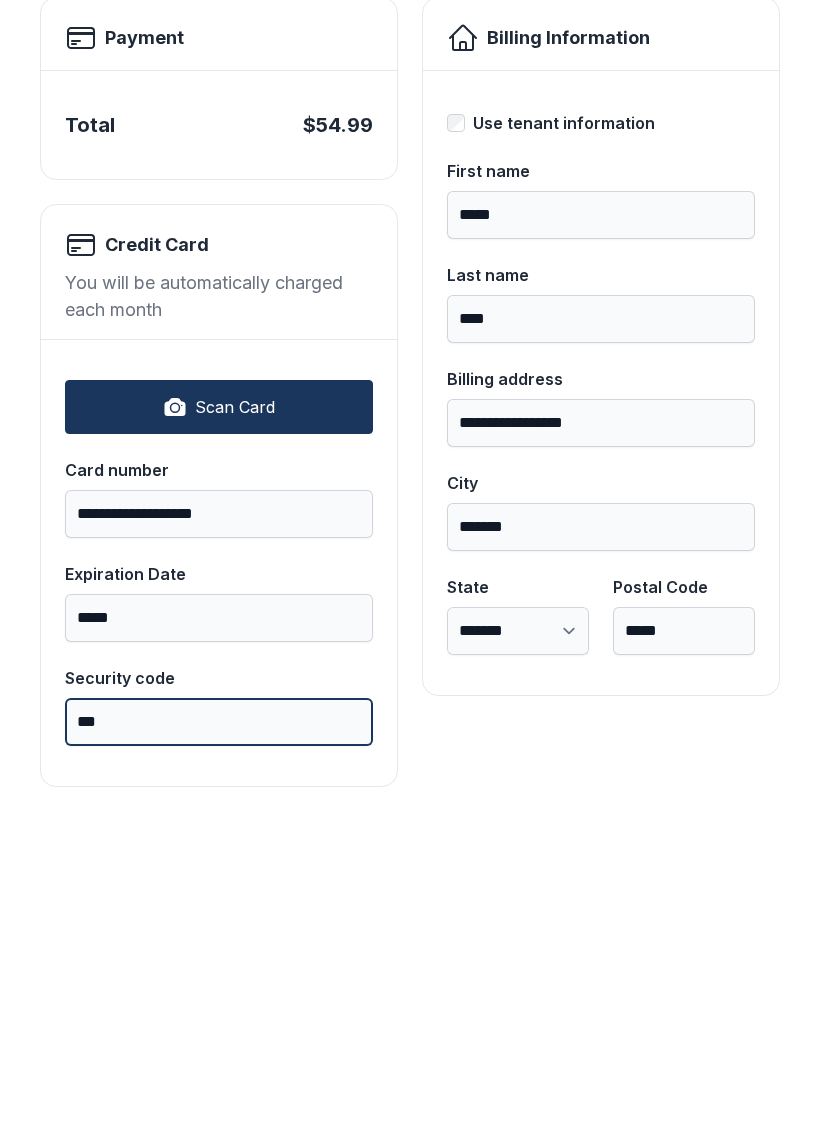 scroll, scrollTop: 96, scrollLeft: 0, axis: vertical 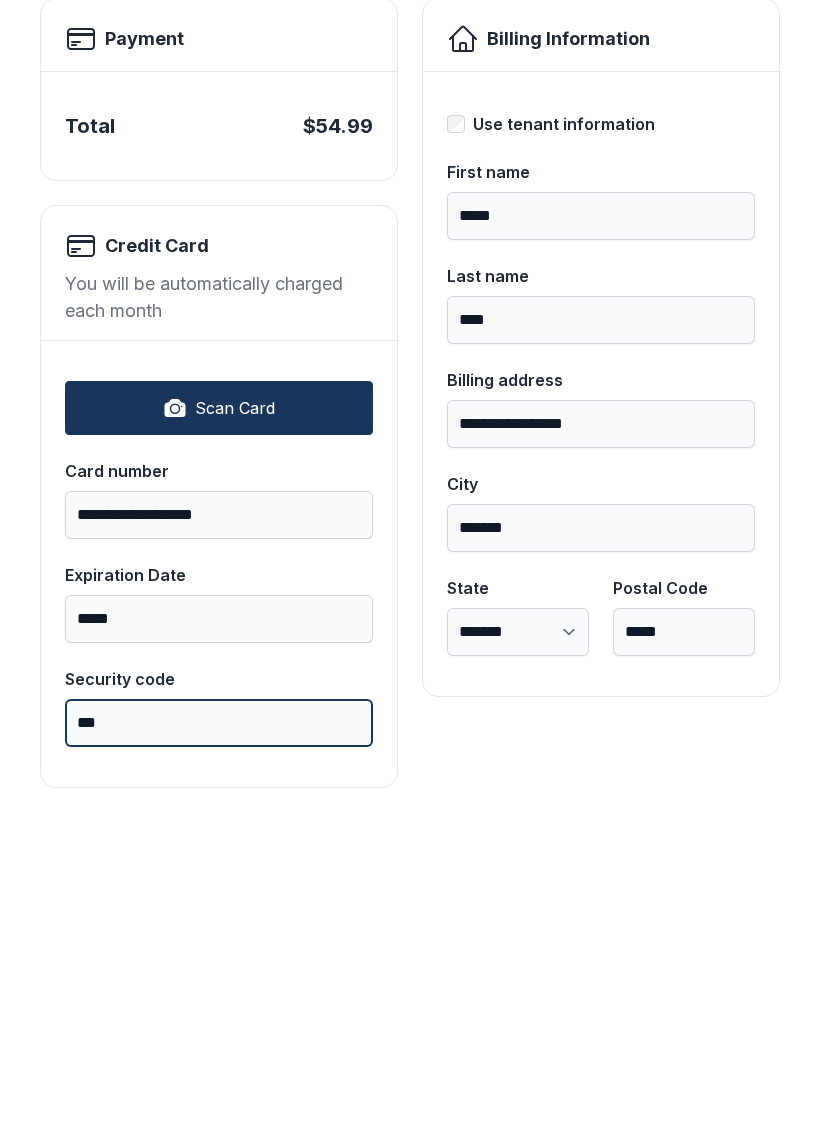 type on "***" 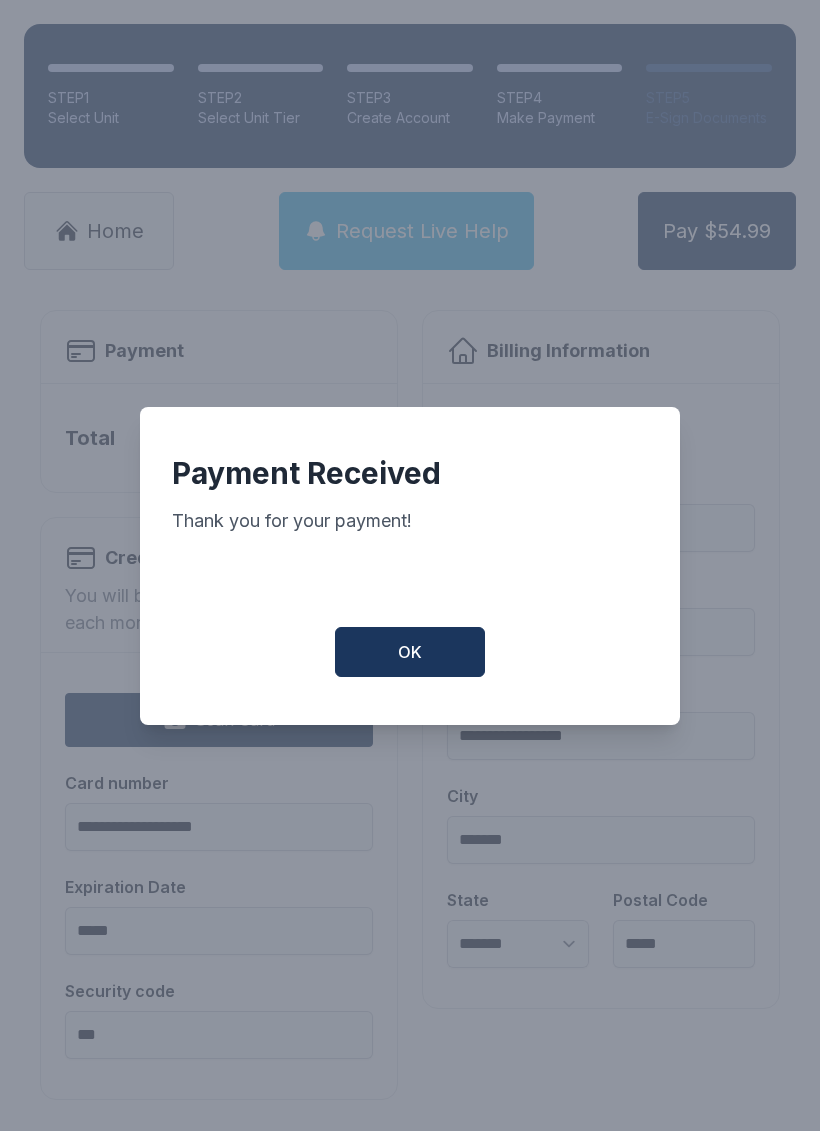 click on "OK" at bounding box center (410, 652) 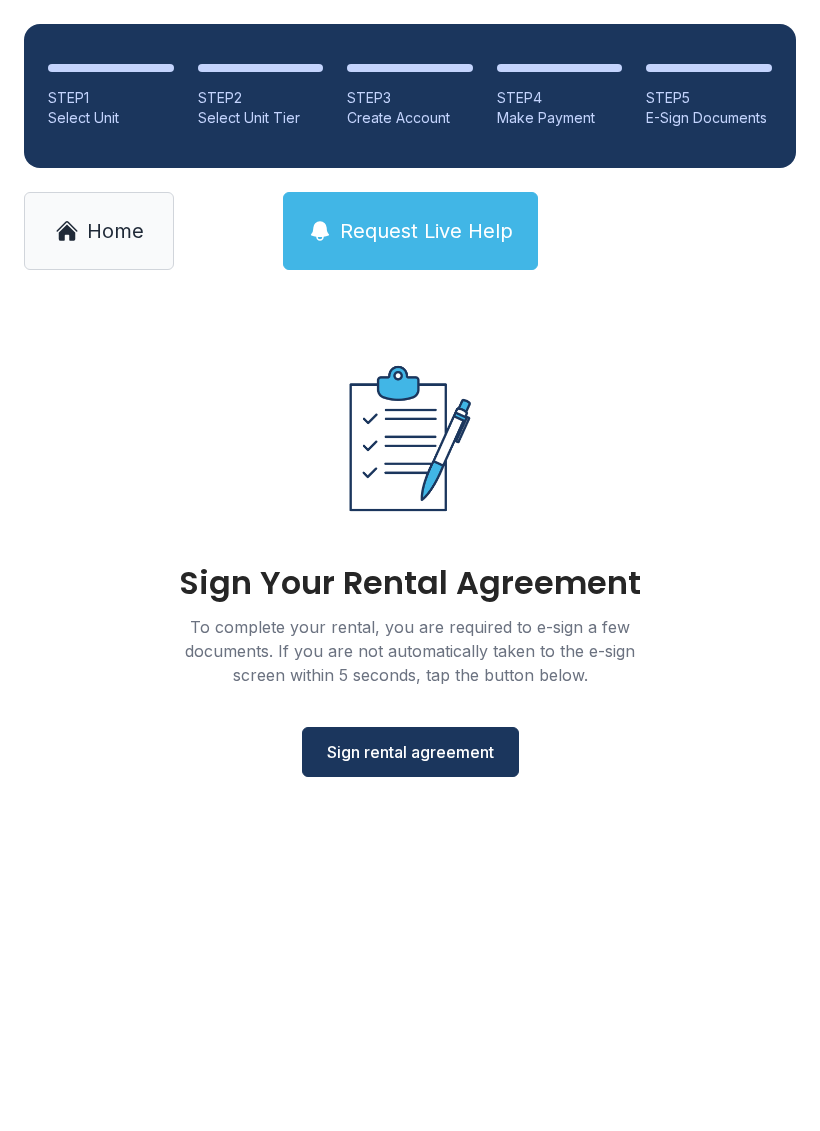 scroll, scrollTop: 0, scrollLeft: 0, axis: both 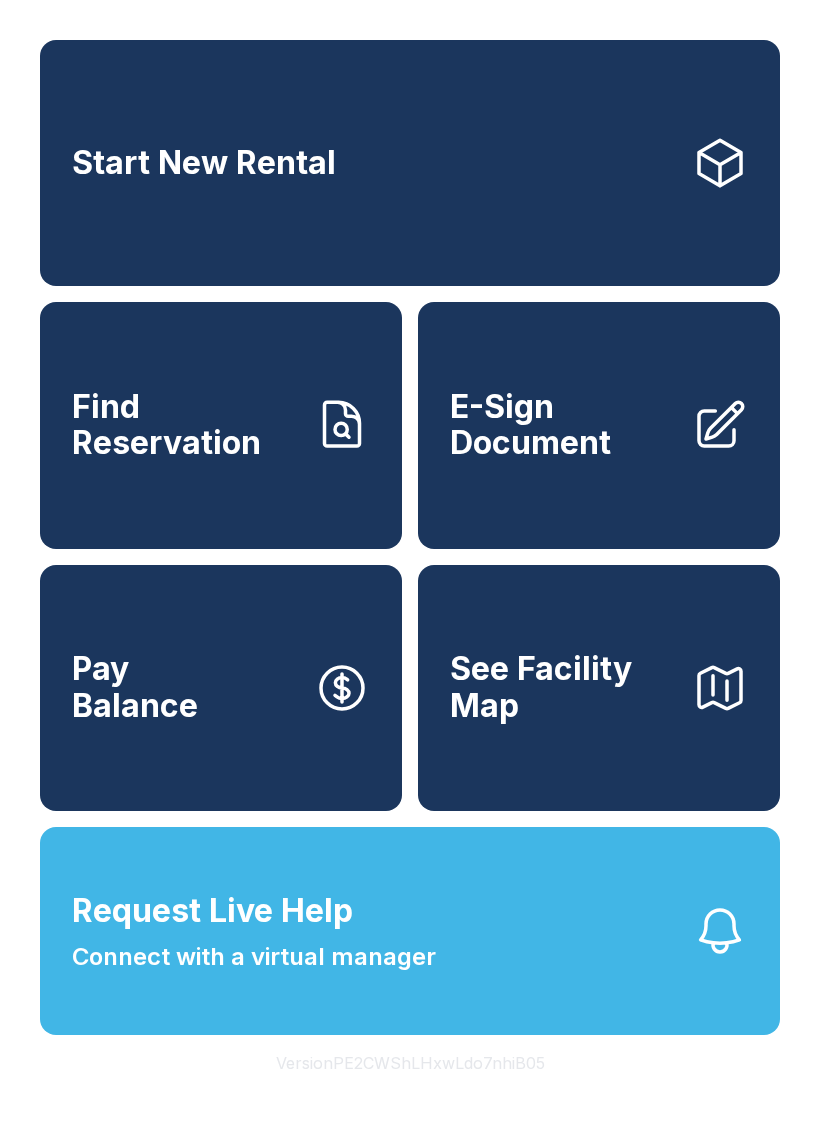 click on "Find Reservation" at bounding box center [185, 425] 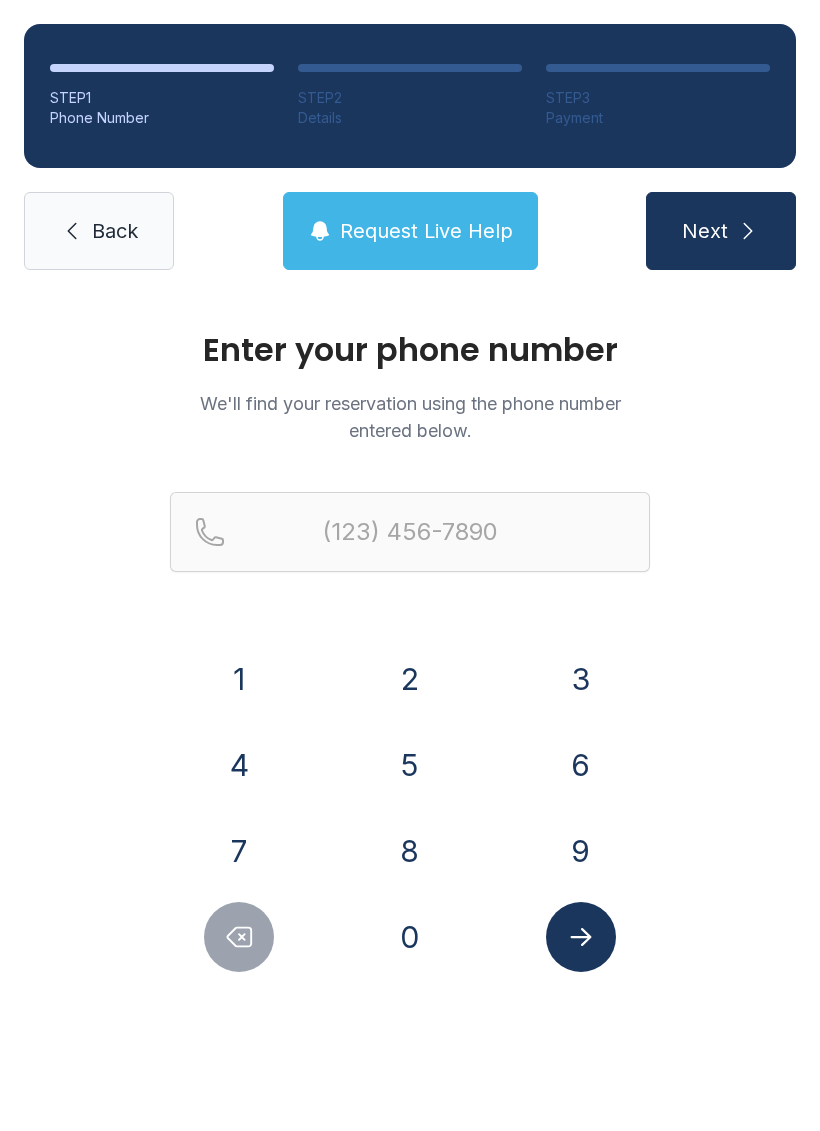 click on "2" at bounding box center (410, 679) 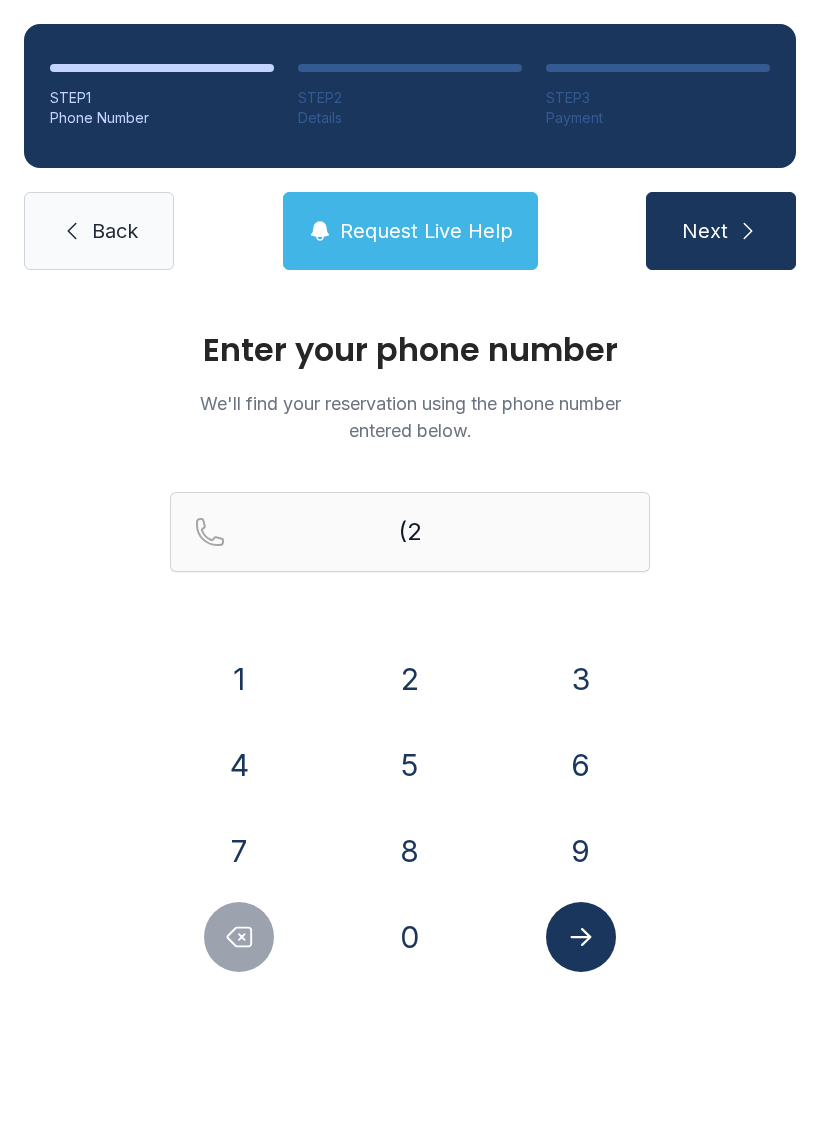 click on "4" at bounding box center (239, 765) 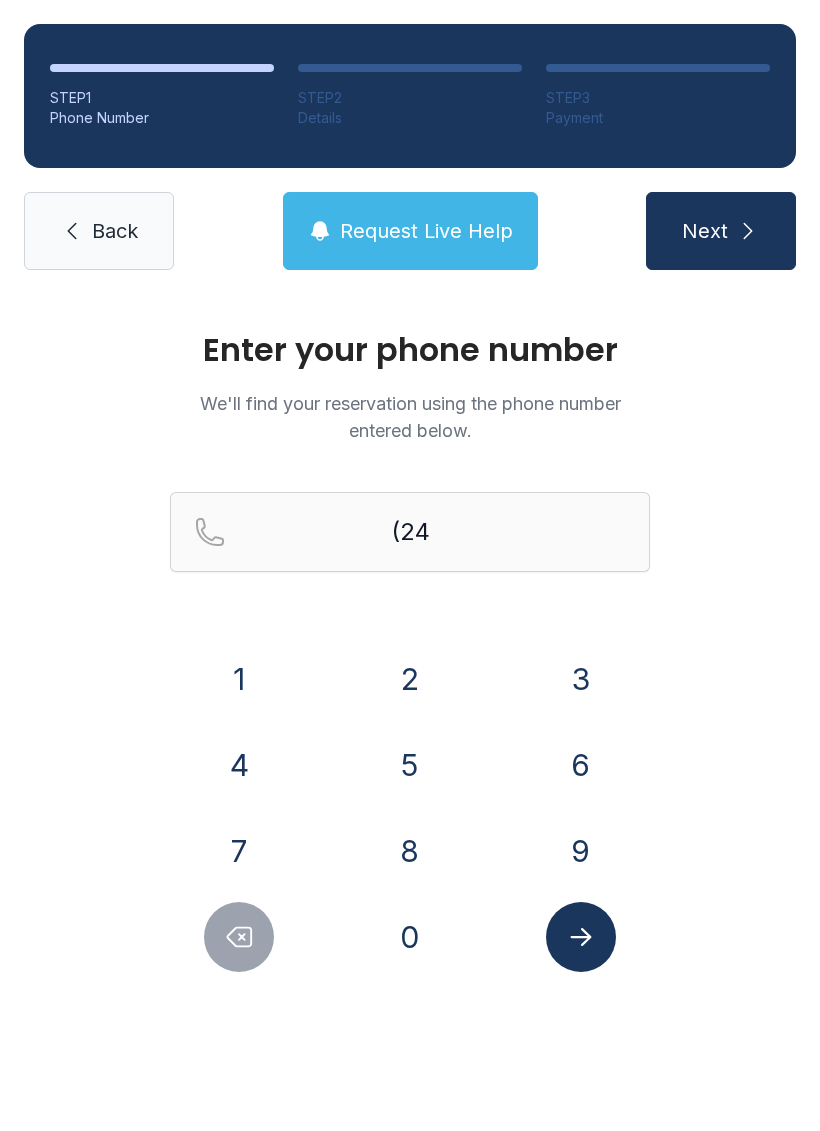 click on "0" at bounding box center [410, 937] 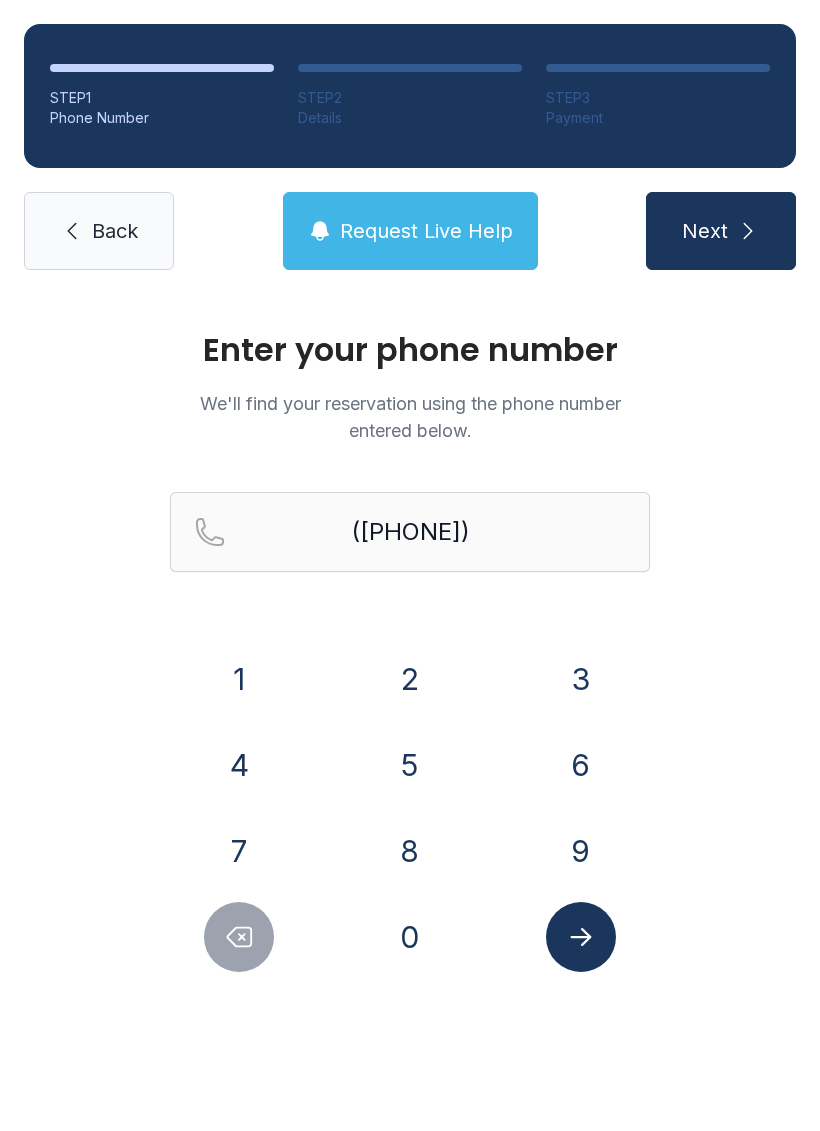 click on "2" at bounding box center [410, 679] 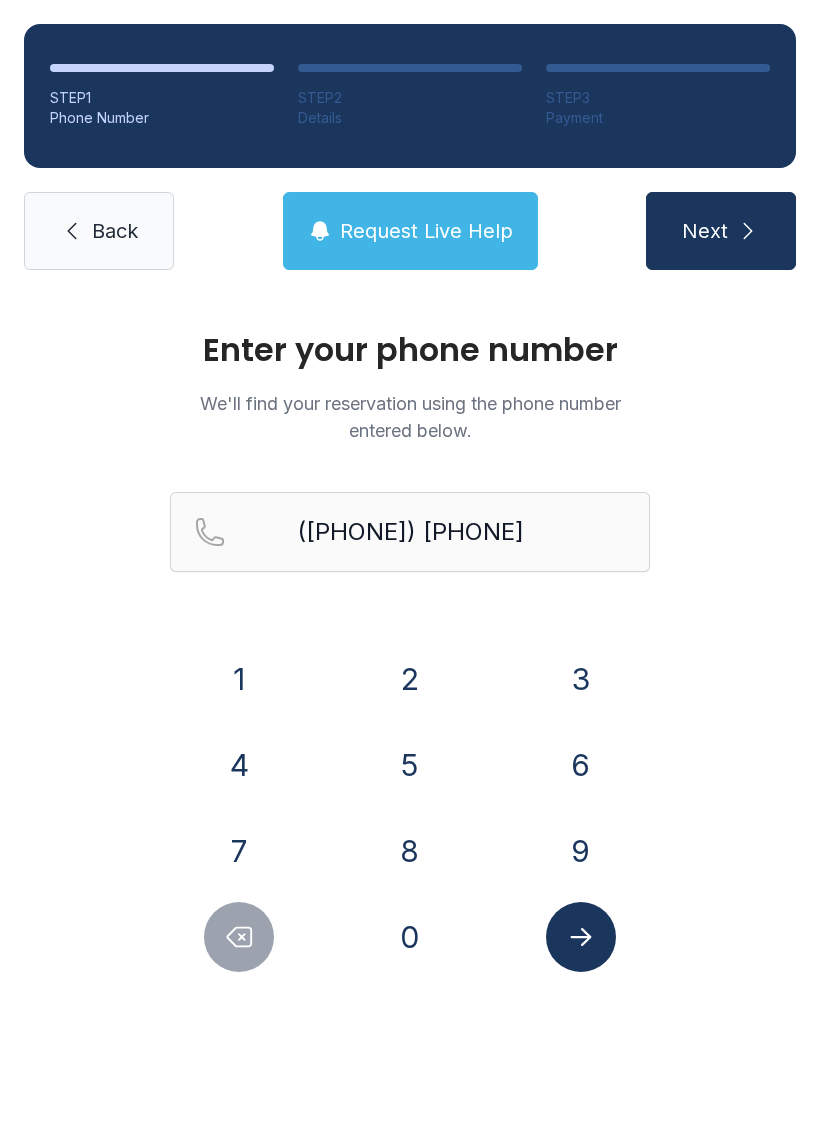 click on "2" at bounding box center [410, 679] 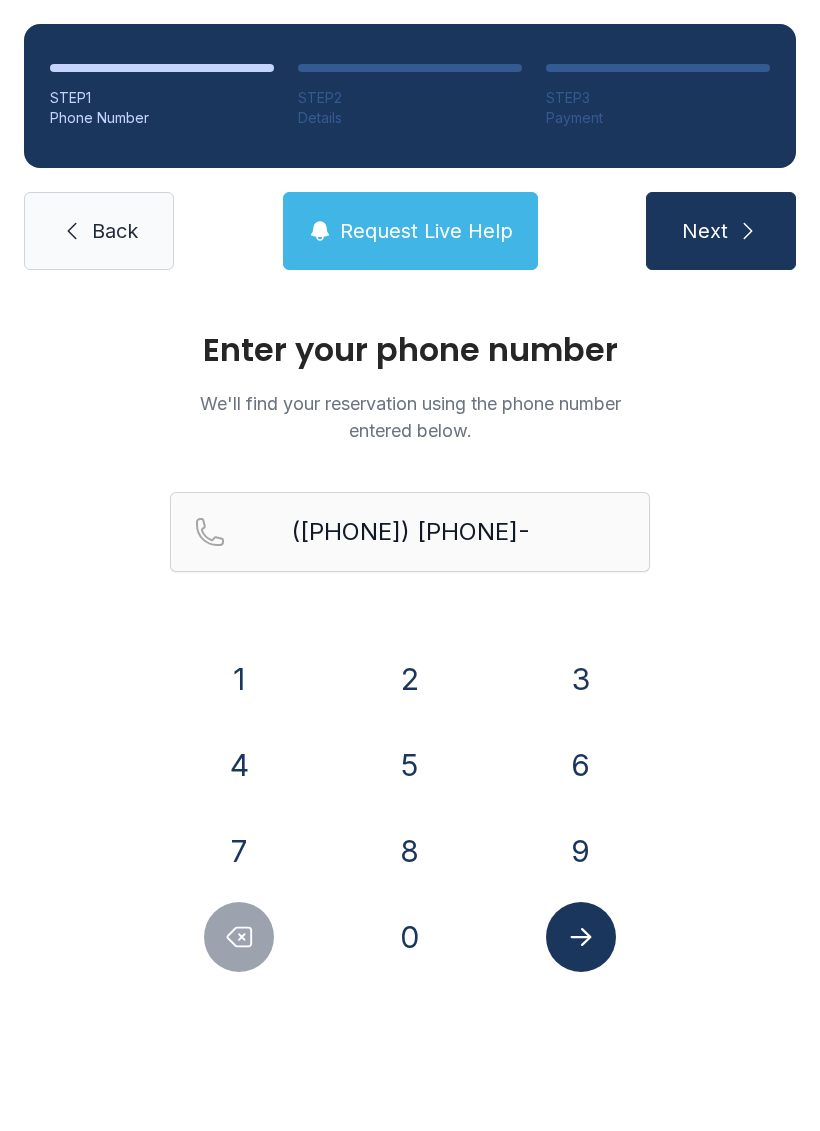 click on "0" at bounding box center (410, 937) 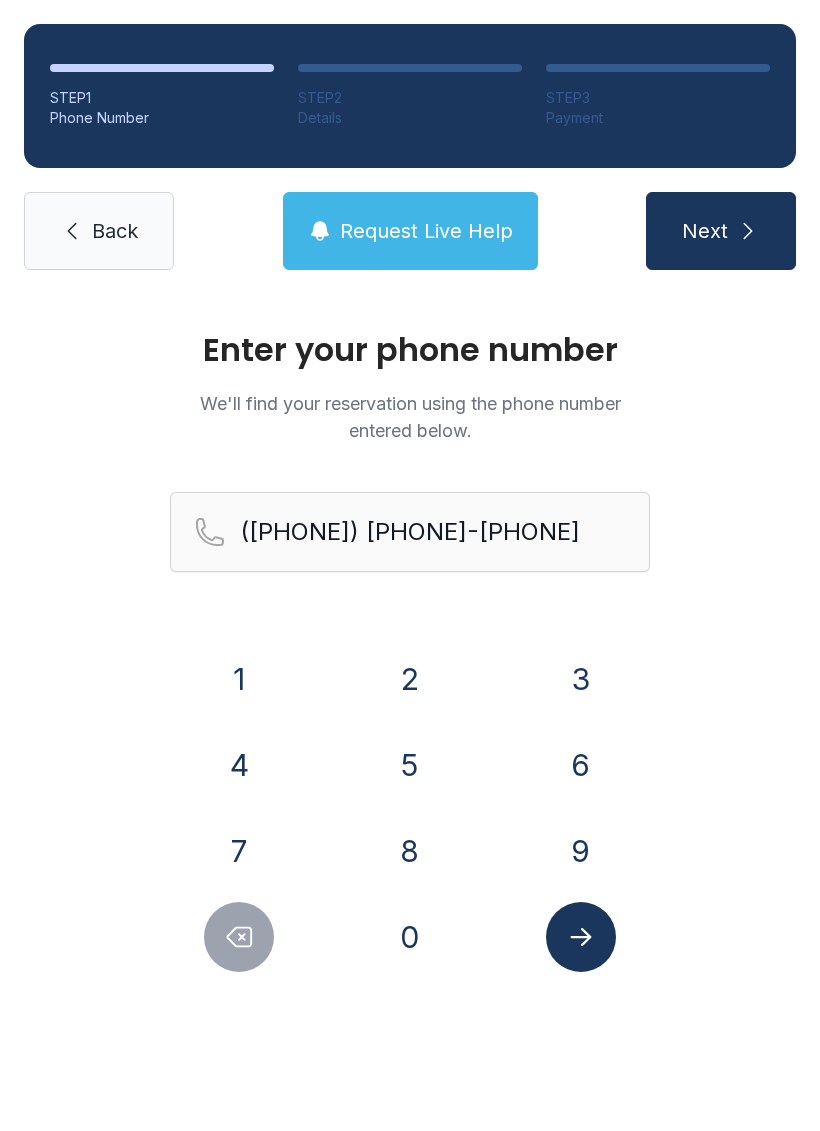 click on "0" at bounding box center (410, 937) 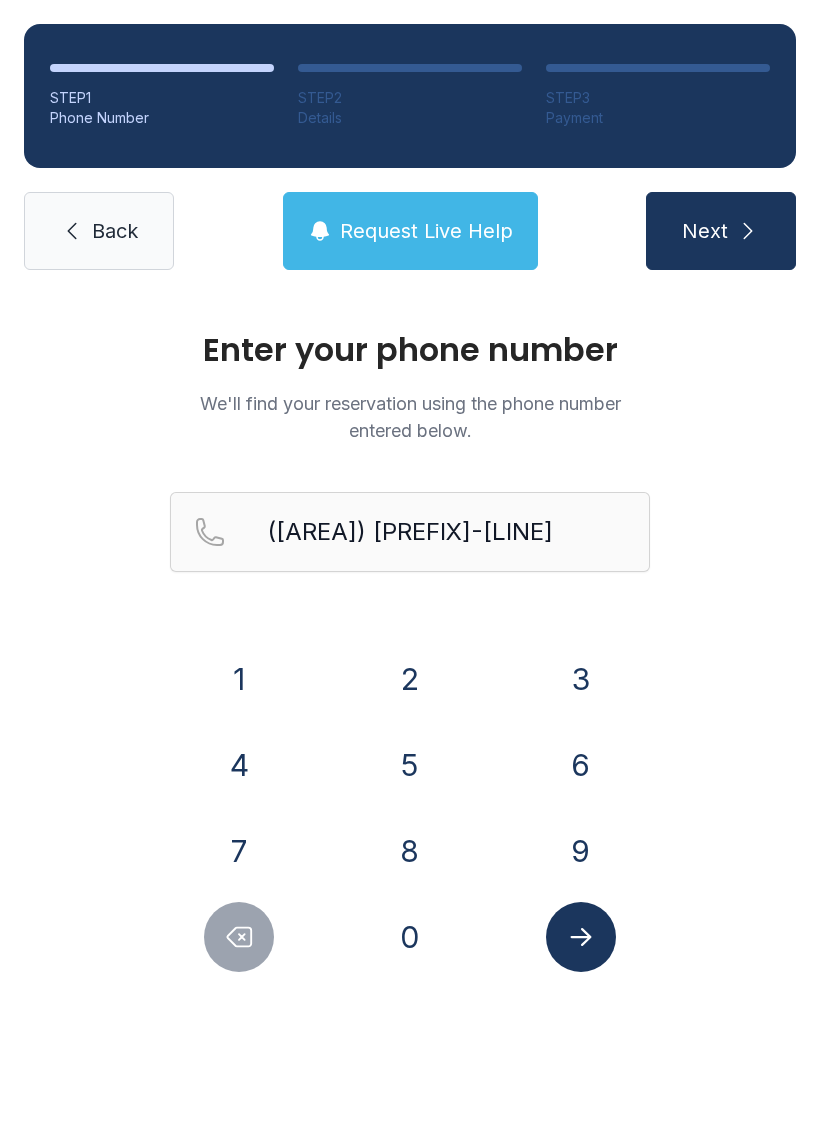 click at bounding box center (581, 937) 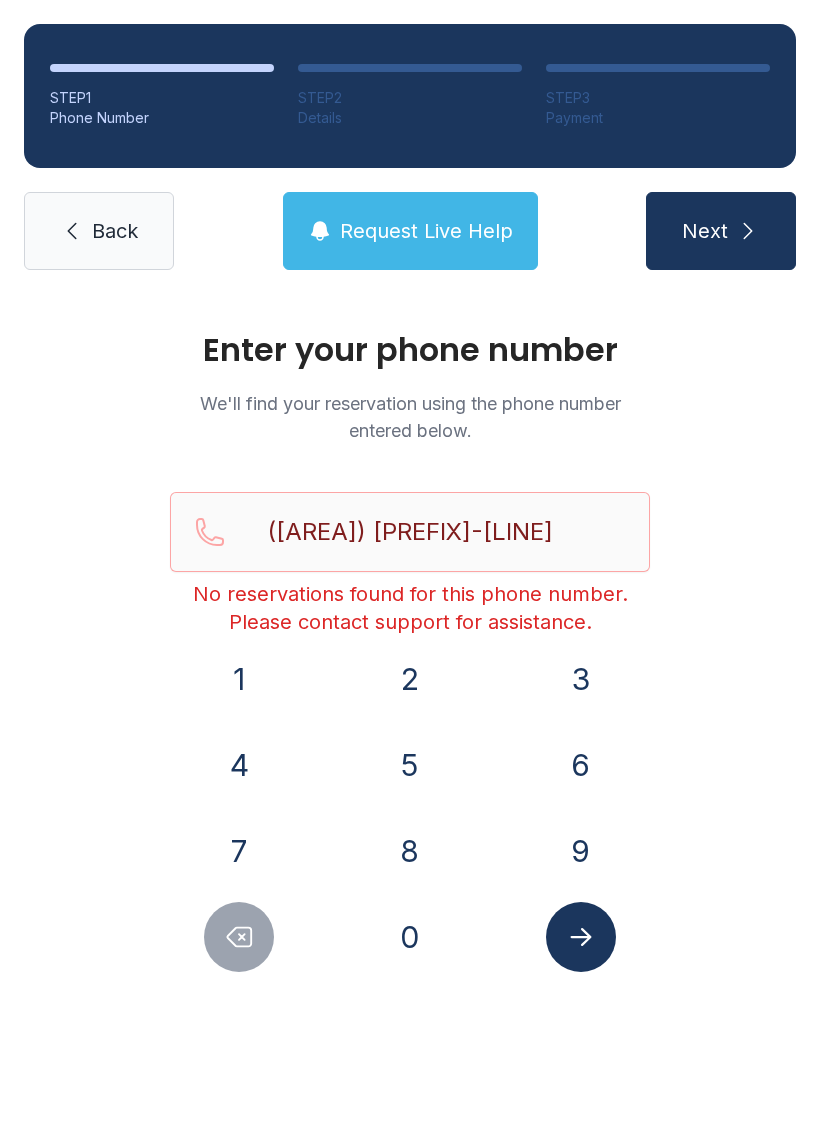 click on "Back" at bounding box center (115, 231) 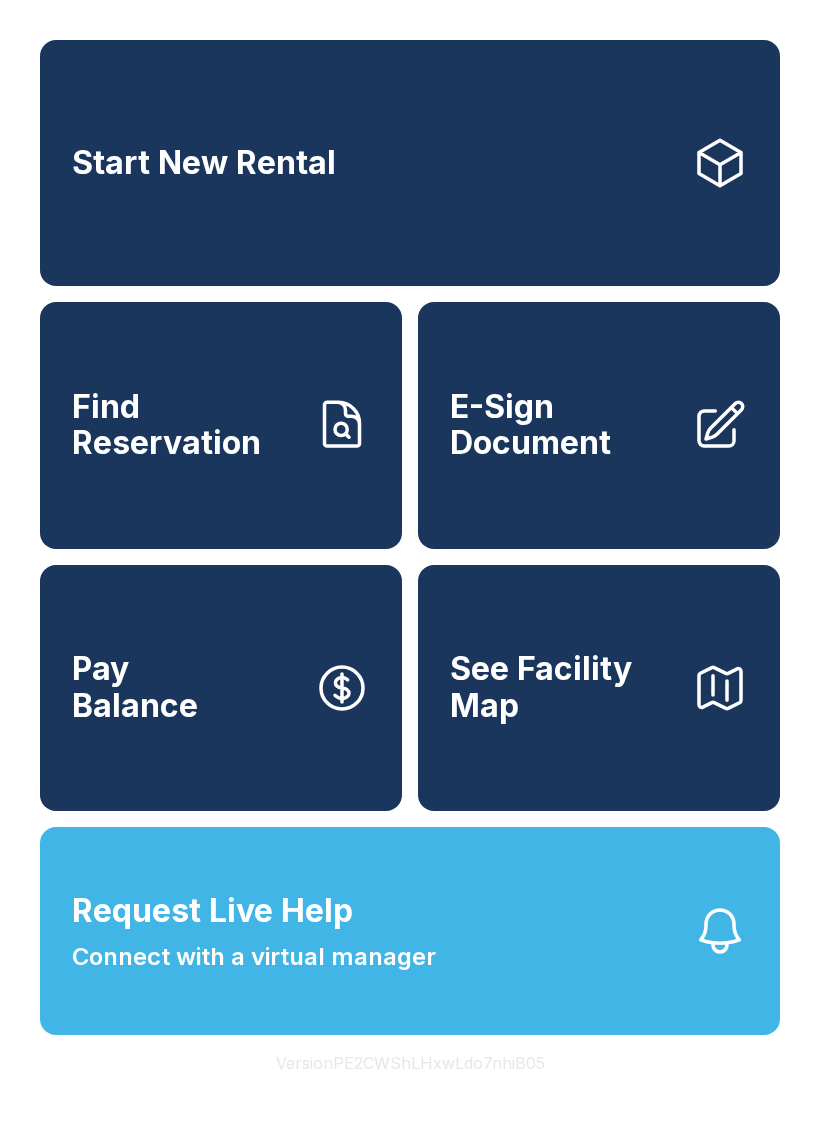 click on "Request Live Help Connect with a virtual manager" at bounding box center (410, 931) 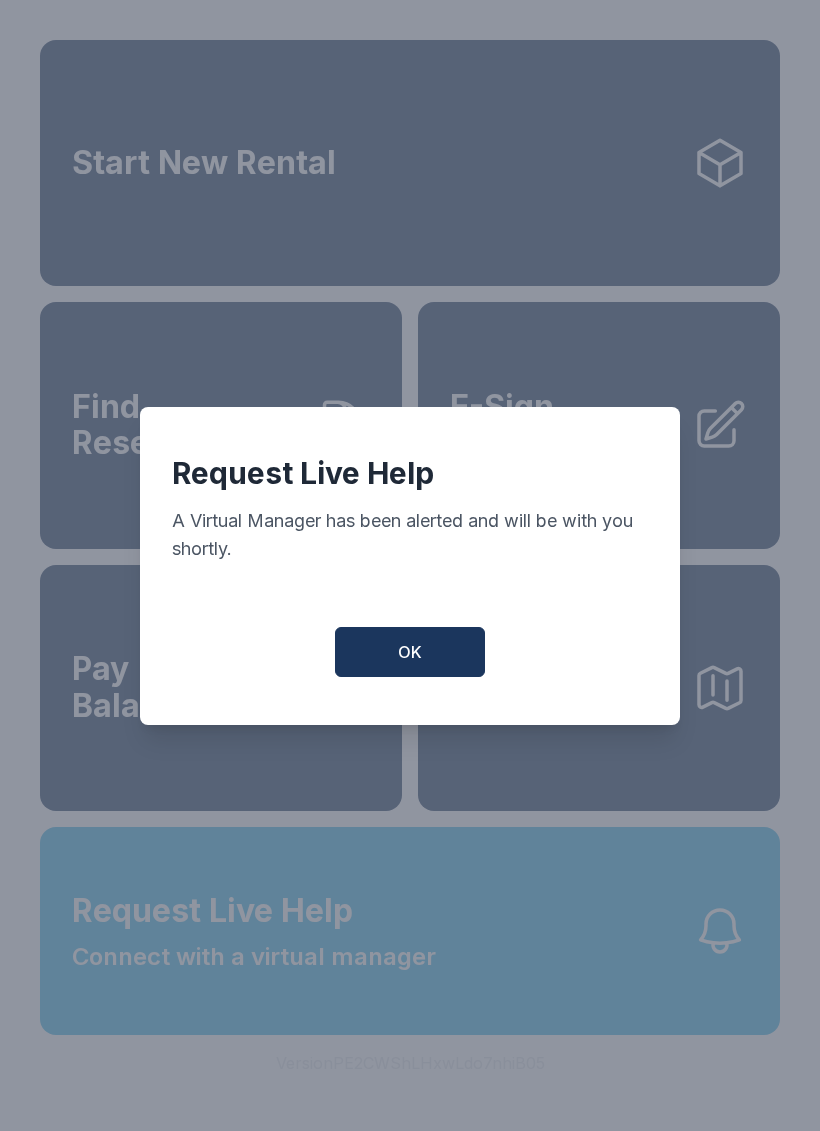 click on "OK" at bounding box center (410, 652) 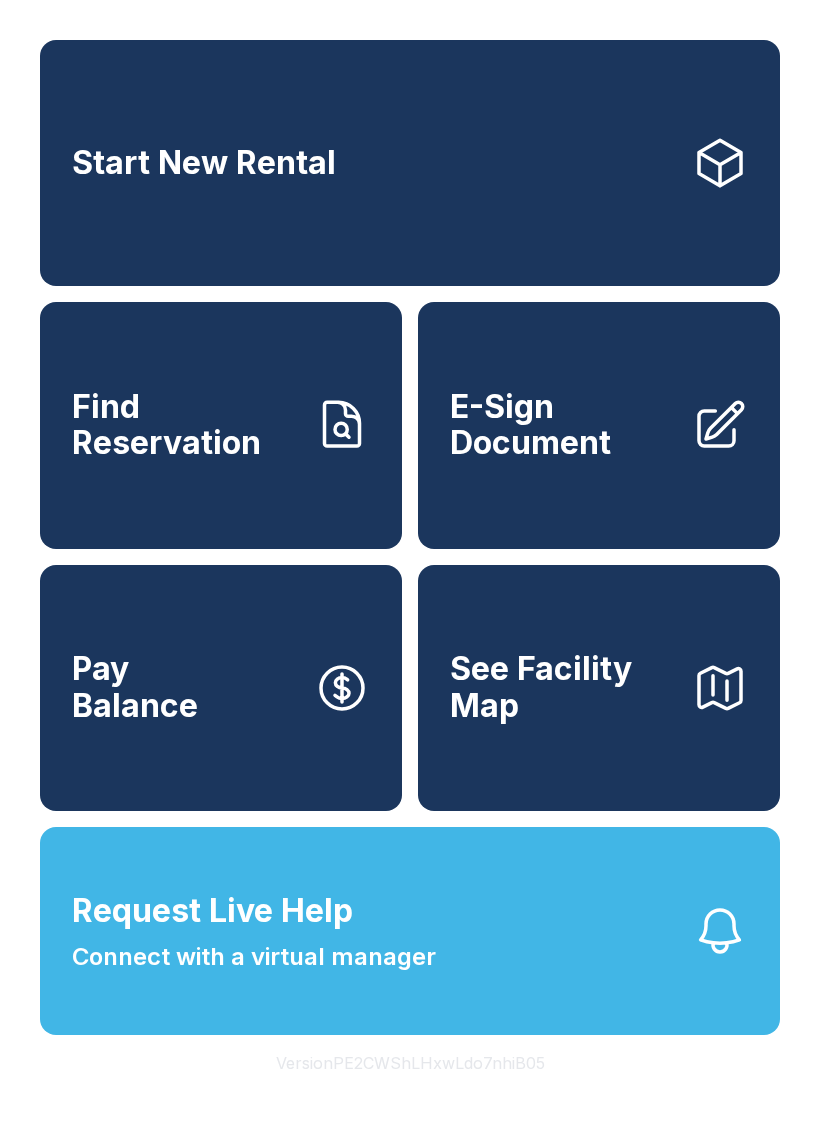 click on "See Facility Map" at bounding box center [599, 688] 